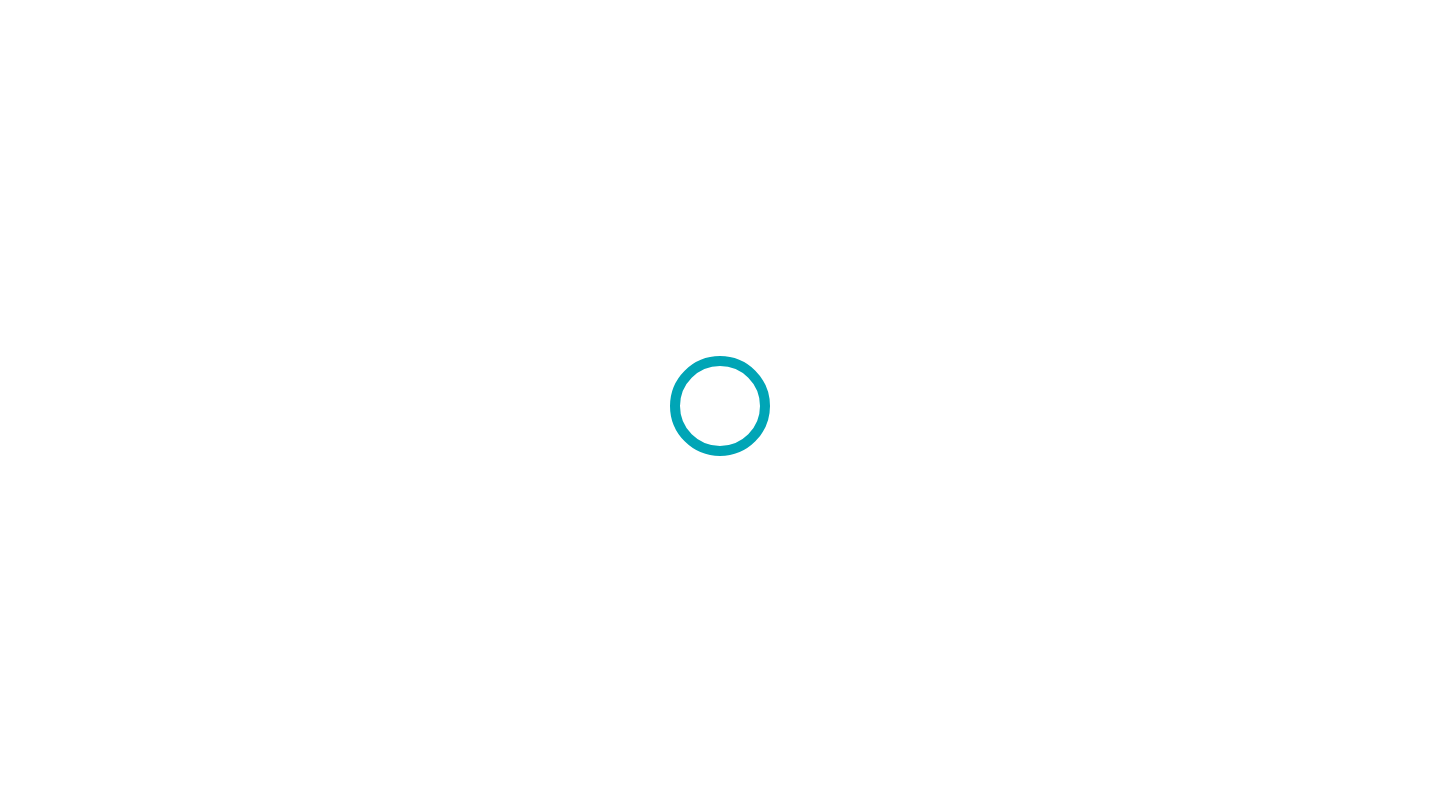scroll, scrollTop: 0, scrollLeft: 0, axis: both 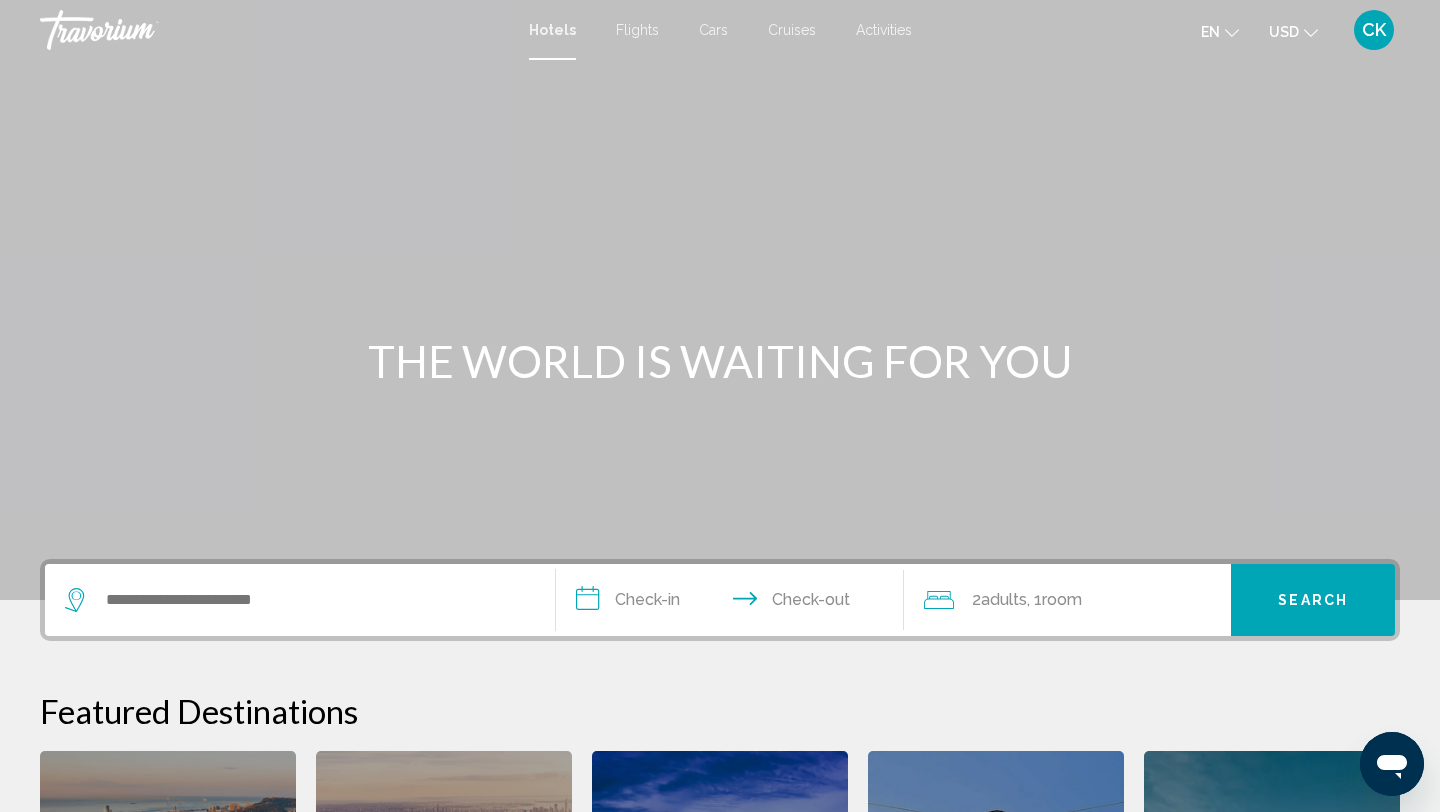 click on "**********" at bounding box center (720, 827) 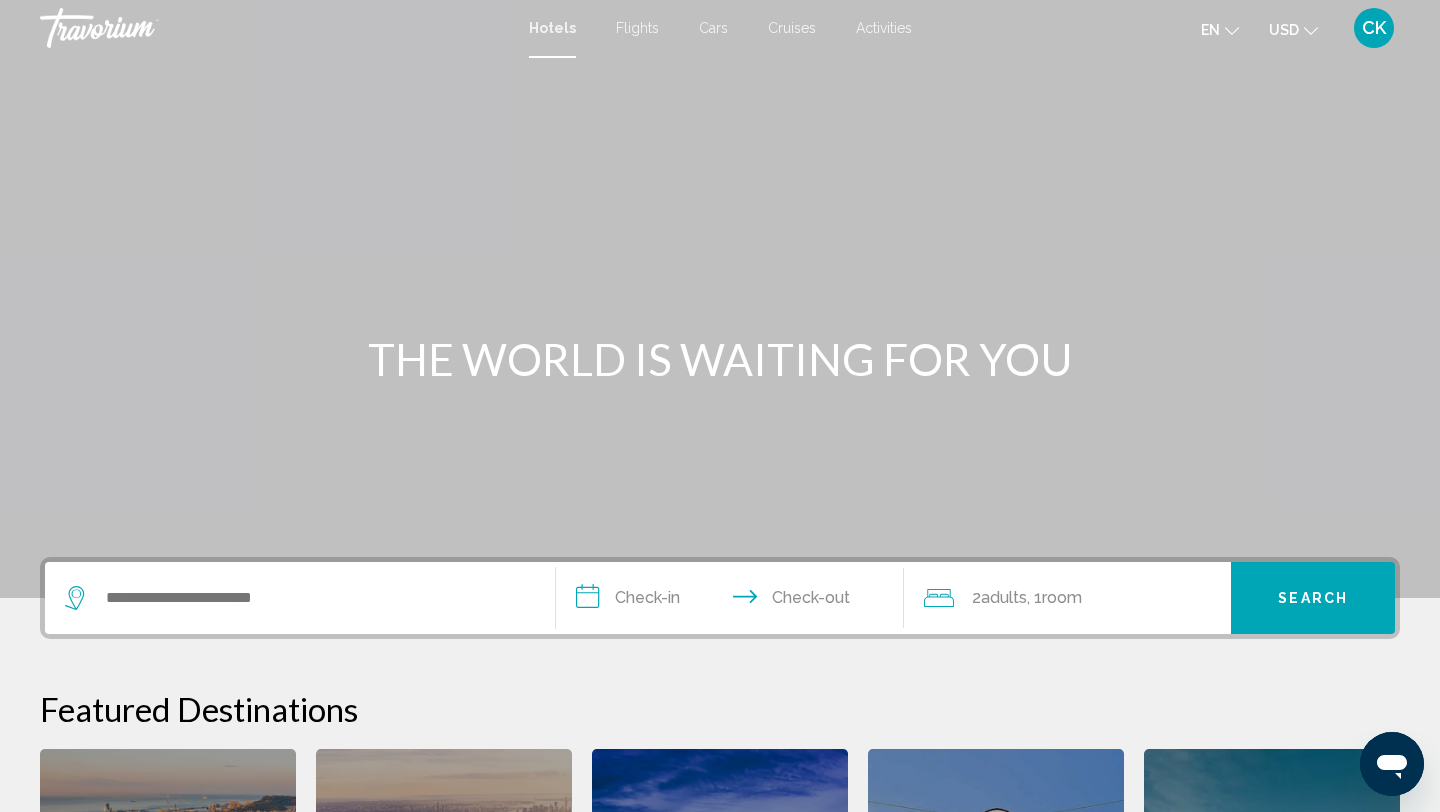 scroll, scrollTop: 0, scrollLeft: 0, axis: both 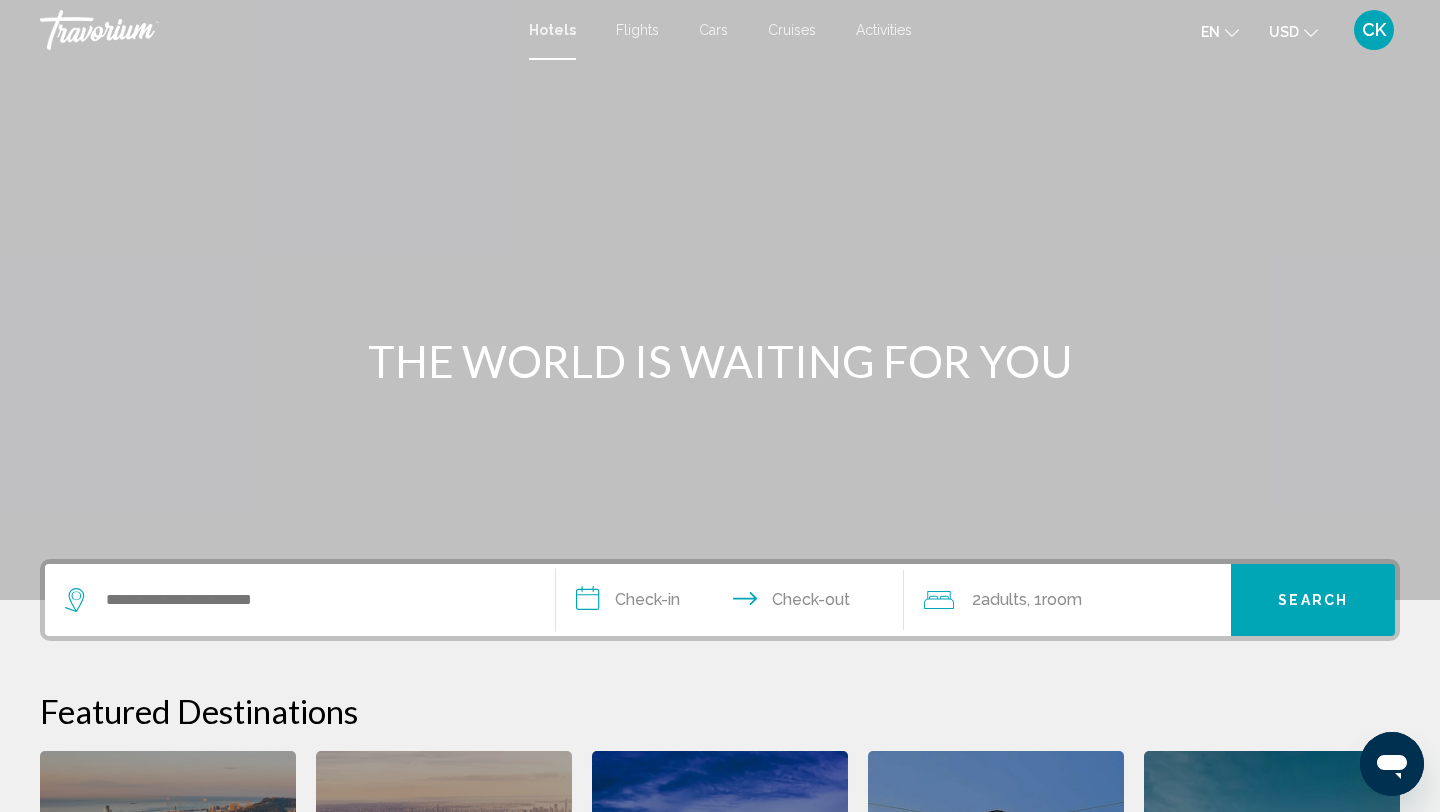 click on "Activities" at bounding box center (884, 30) 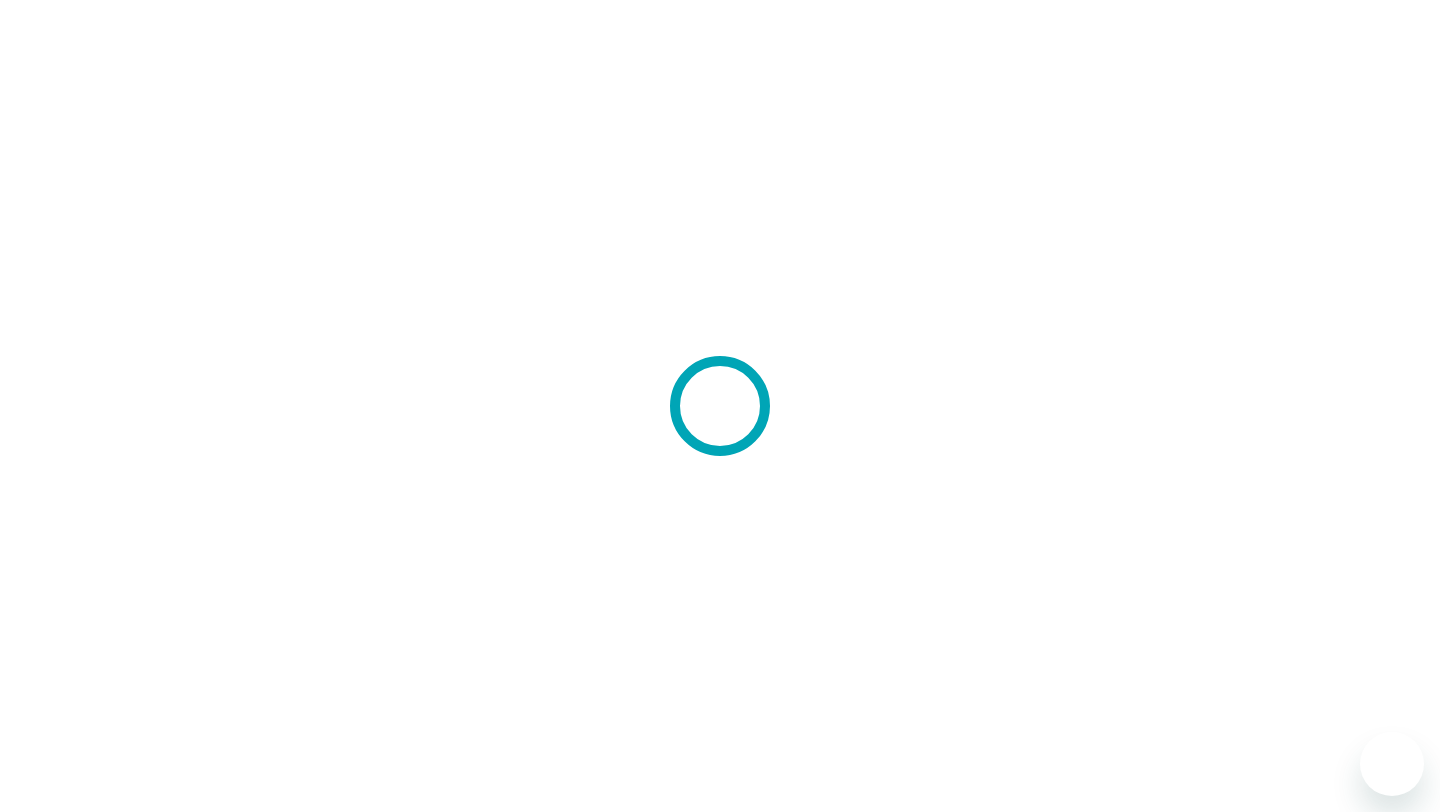 scroll, scrollTop: 0, scrollLeft: 0, axis: both 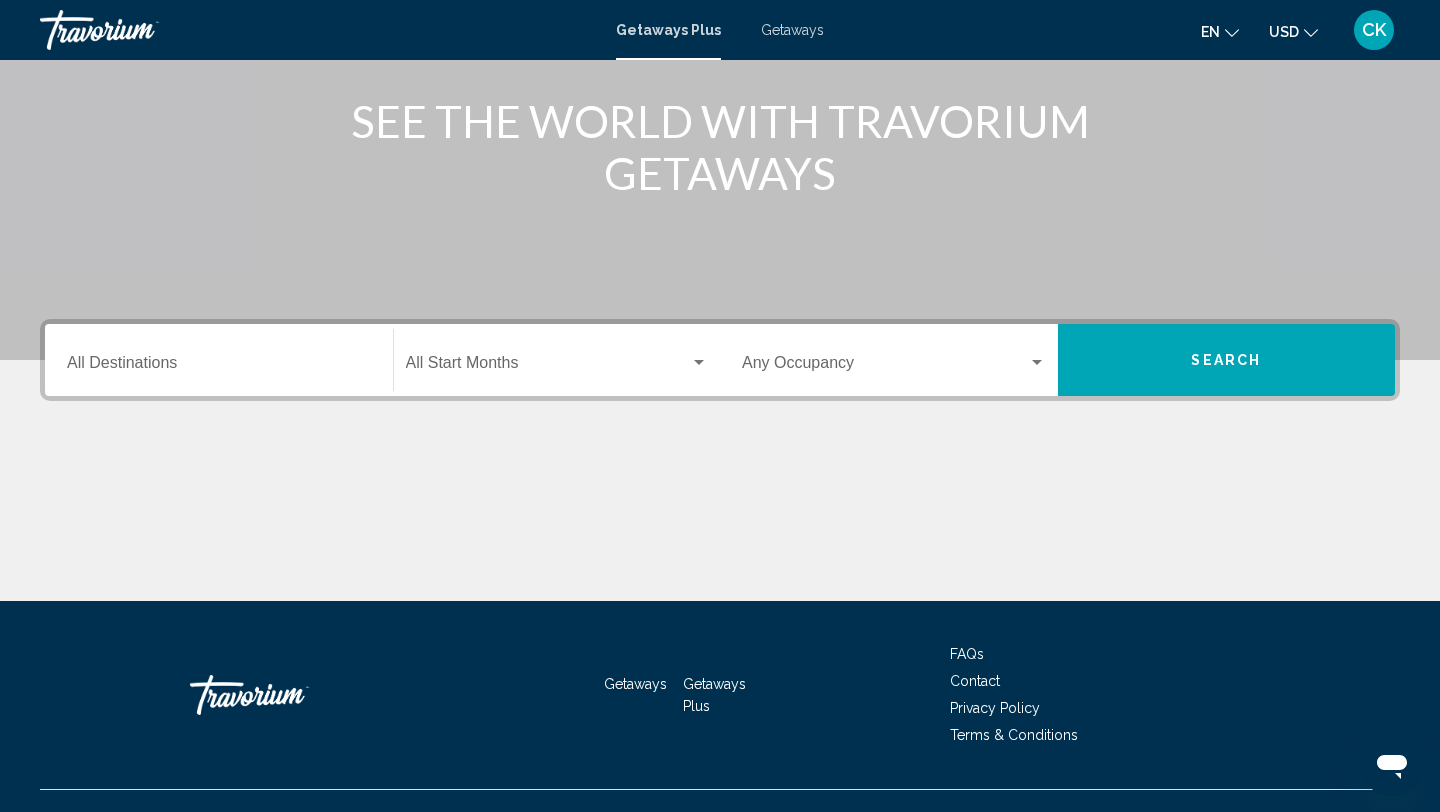 click on "Destination All Destinations" at bounding box center (219, 360) 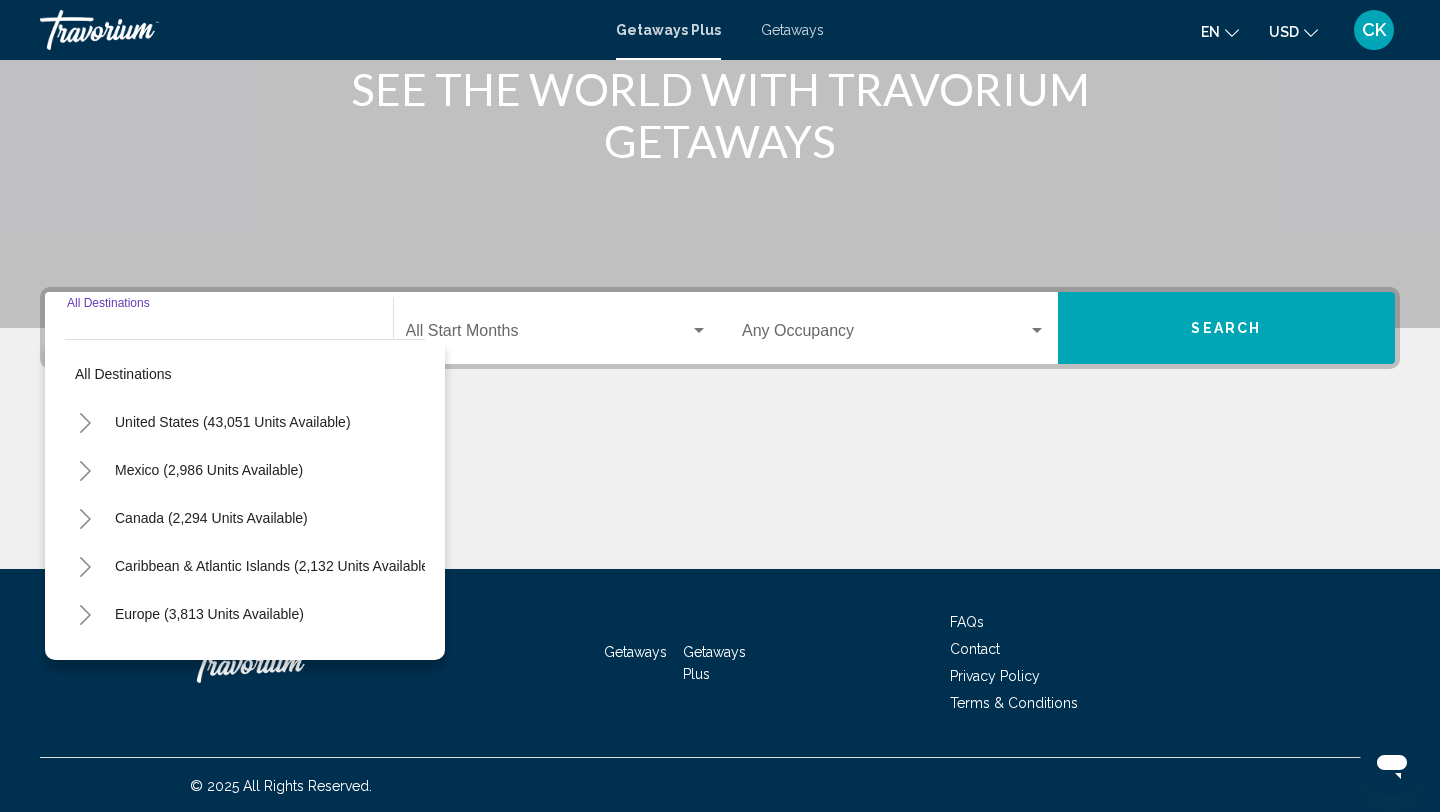 scroll, scrollTop: 274, scrollLeft: 0, axis: vertical 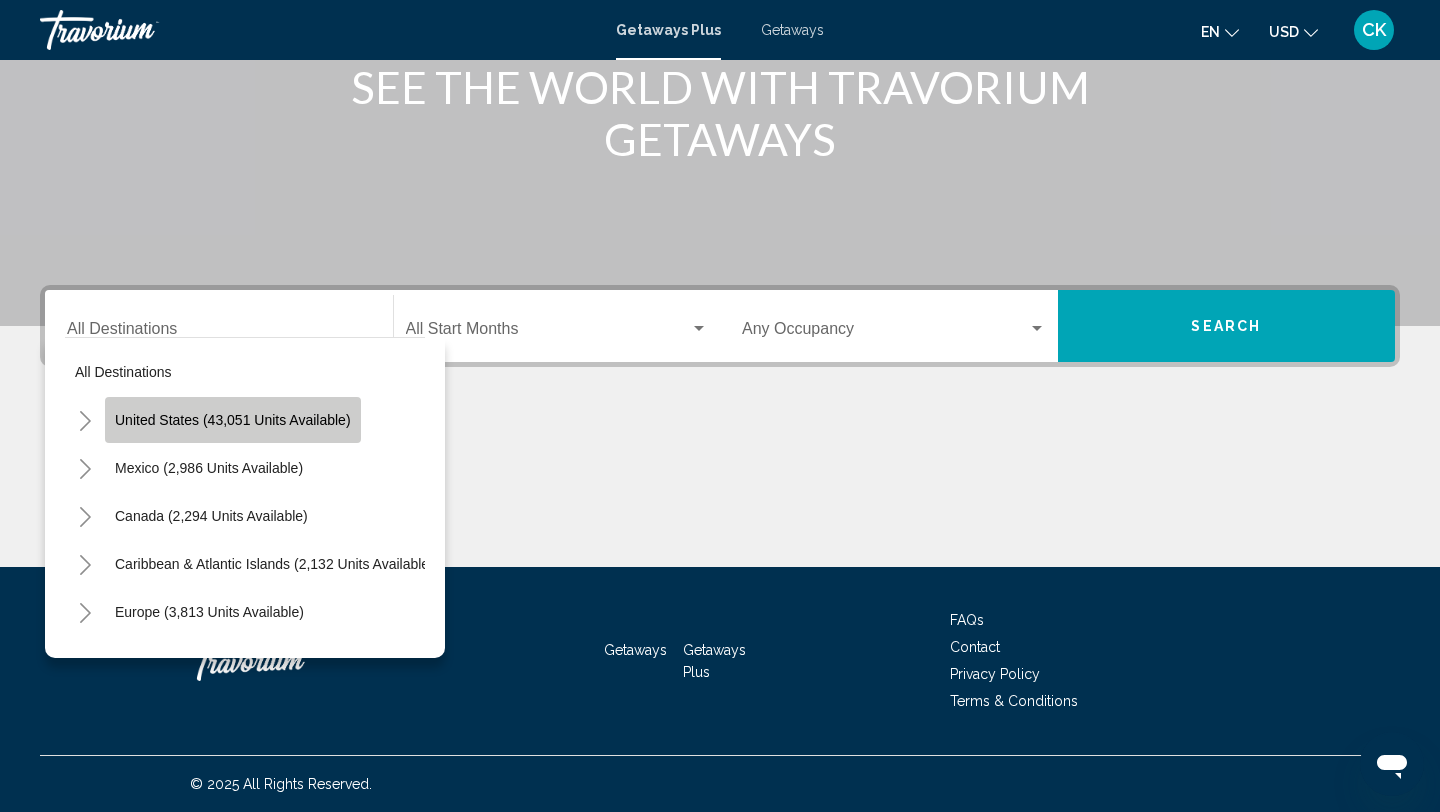 click on "United States (43,051 units available)" at bounding box center (233, 420) 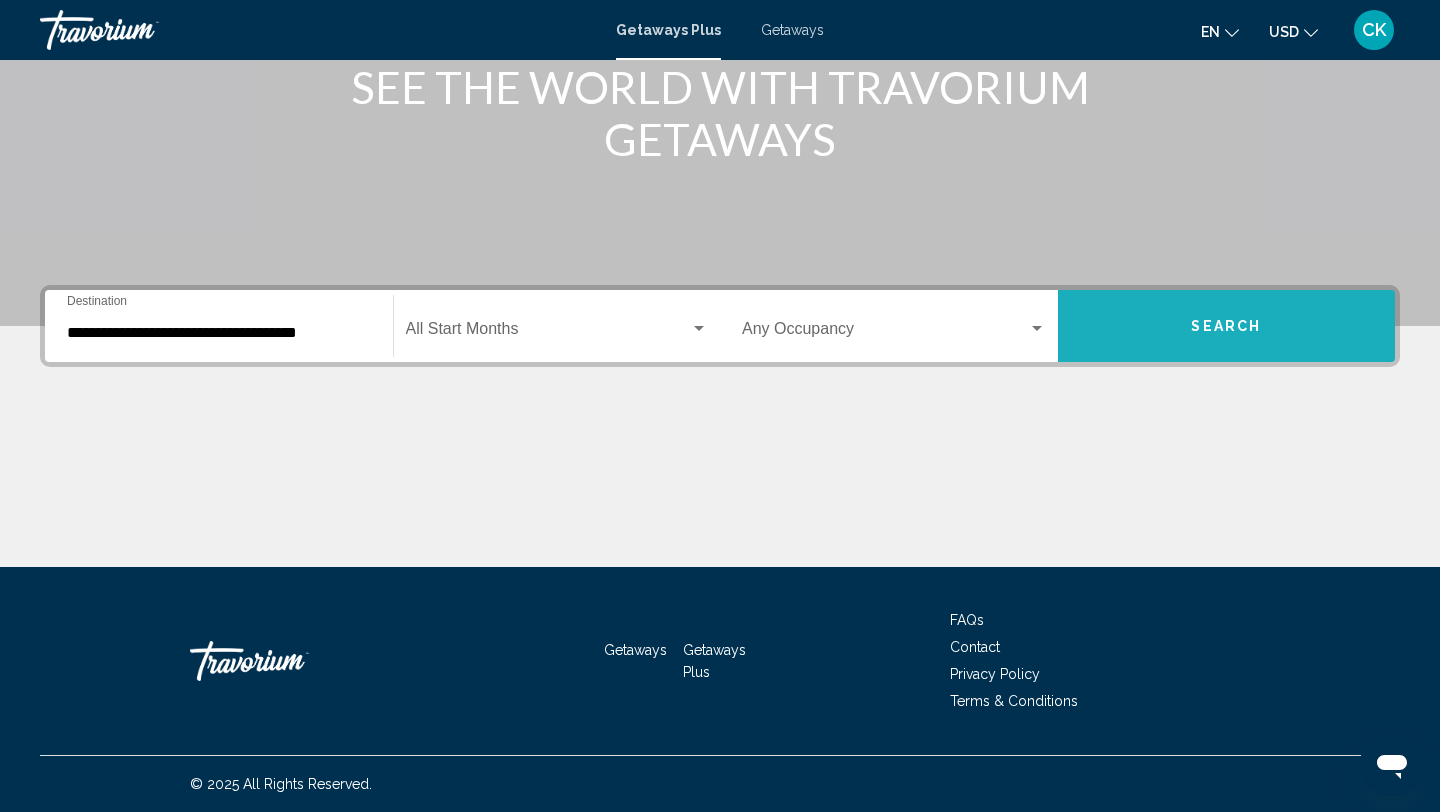 click on "Search" at bounding box center [1226, 327] 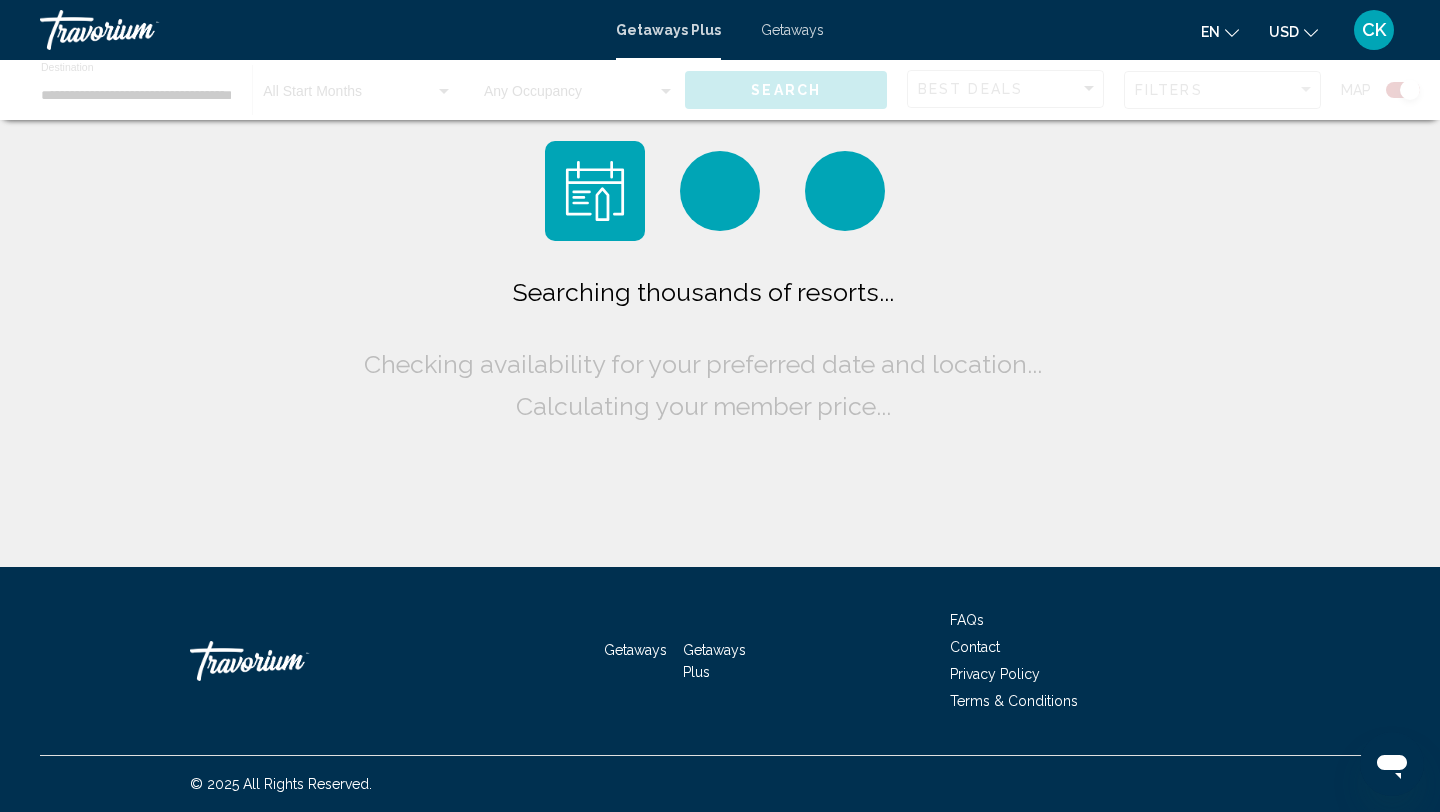 scroll, scrollTop: 0, scrollLeft: 0, axis: both 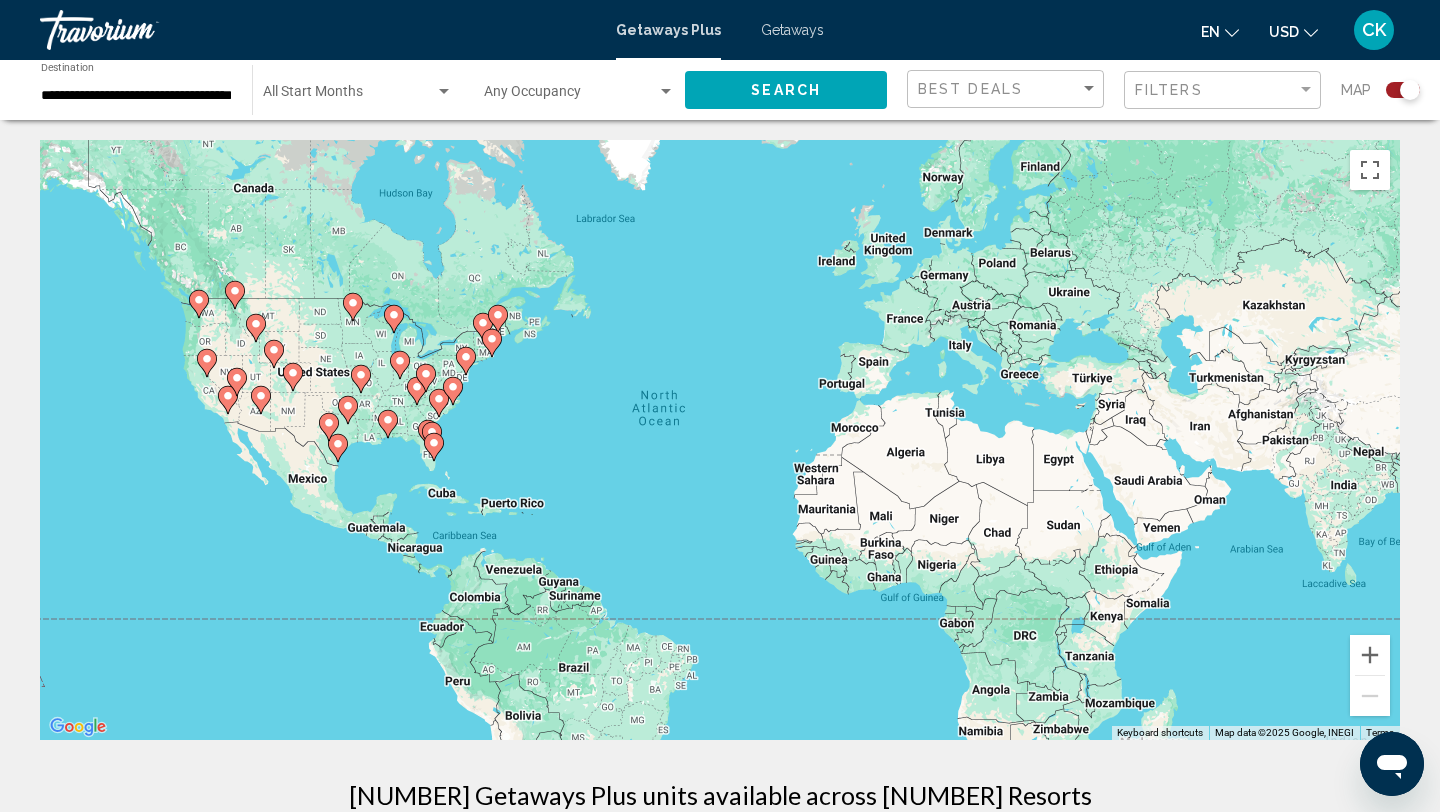 click on "[CITY], [STATE], [POSTAL_CODE], [COUNTRY]" at bounding box center [720, 1882] 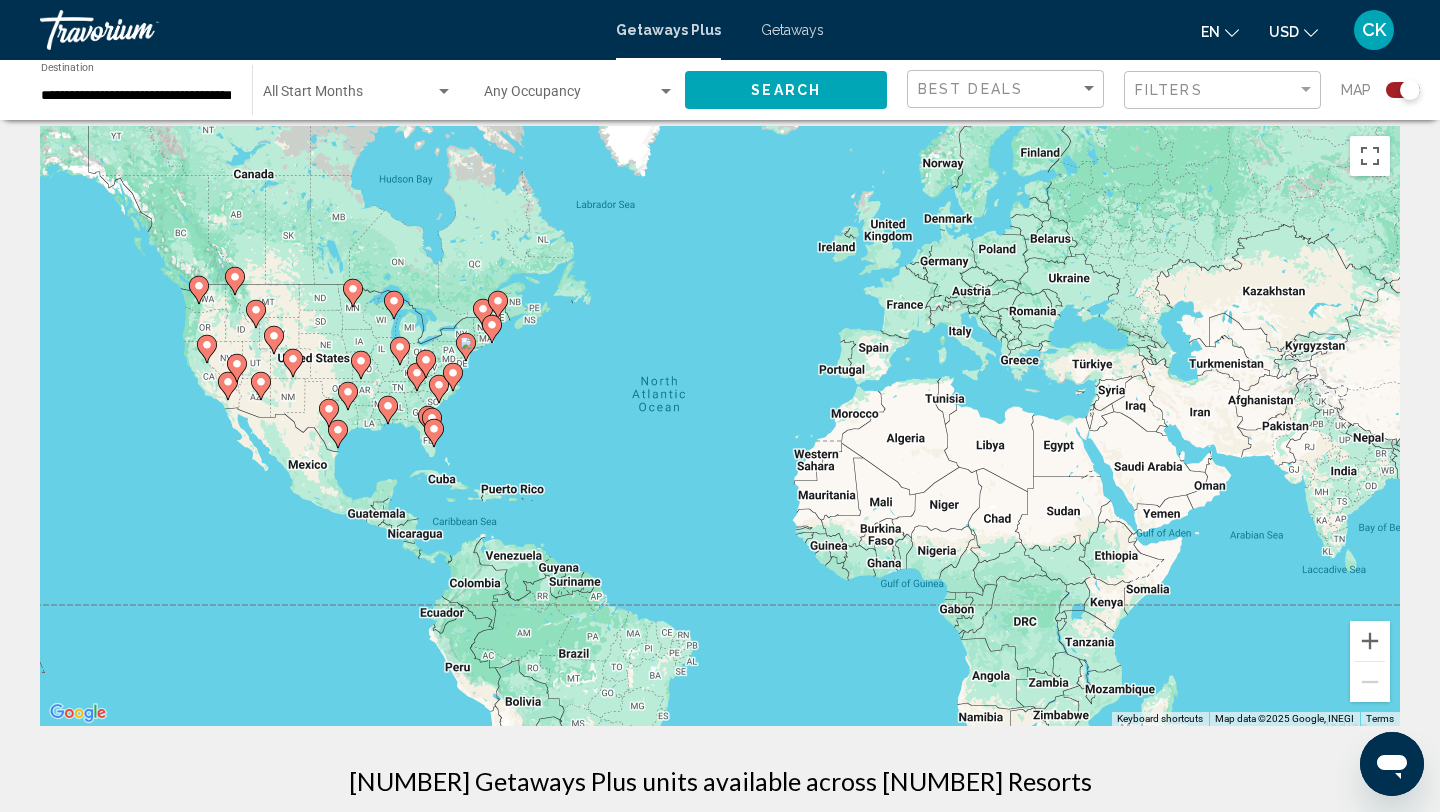 scroll, scrollTop: 0, scrollLeft: 0, axis: both 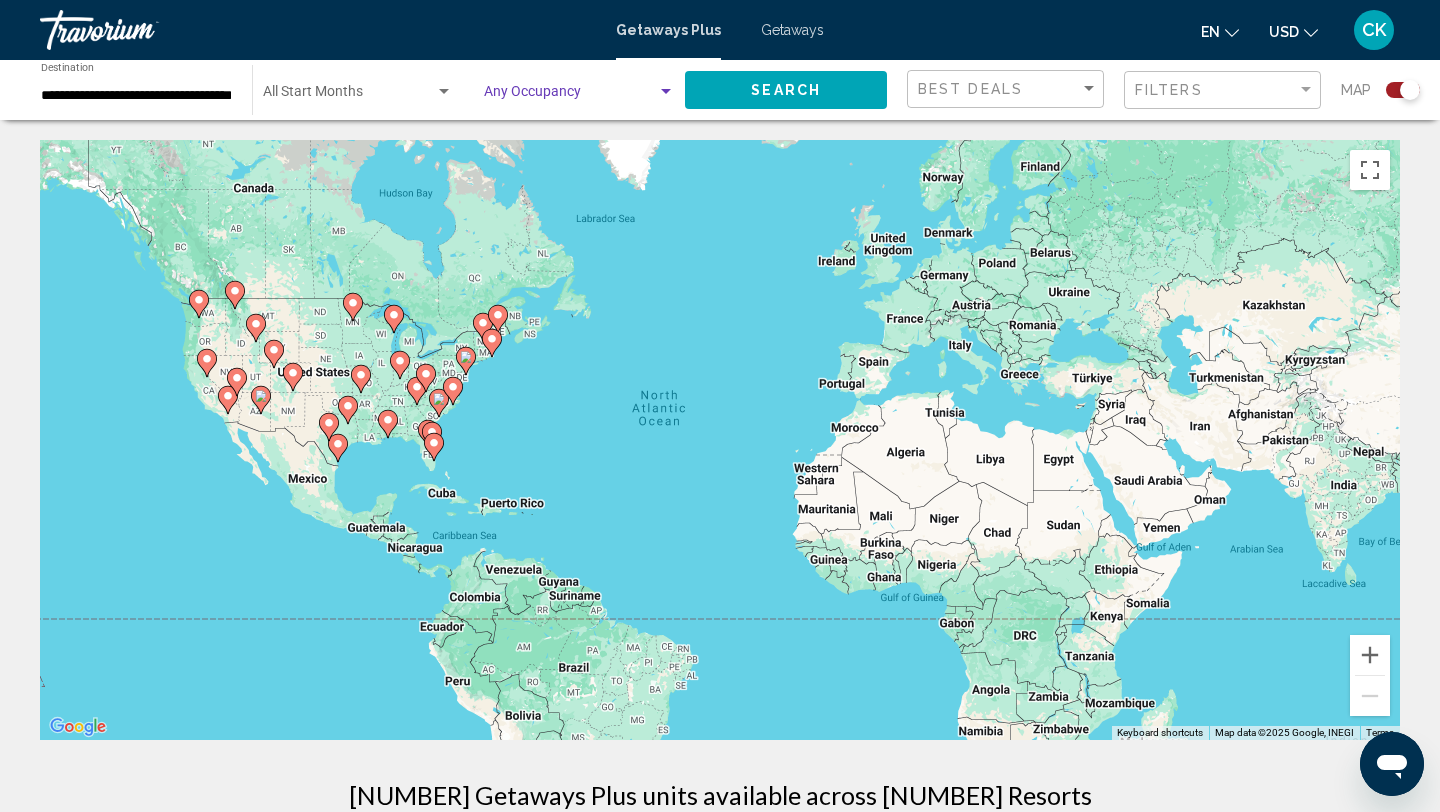 click at bounding box center (666, 92) 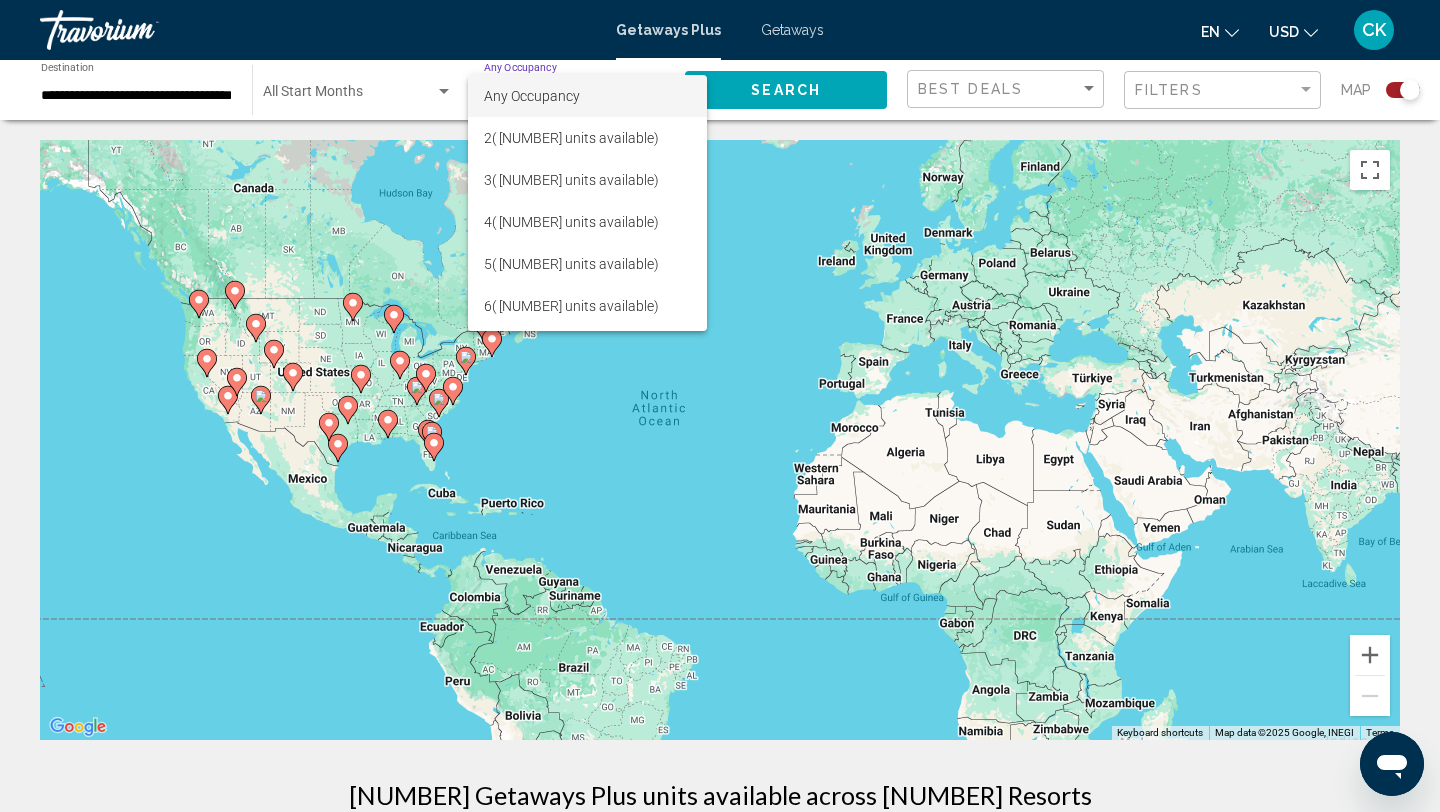 click at bounding box center (720, 406) 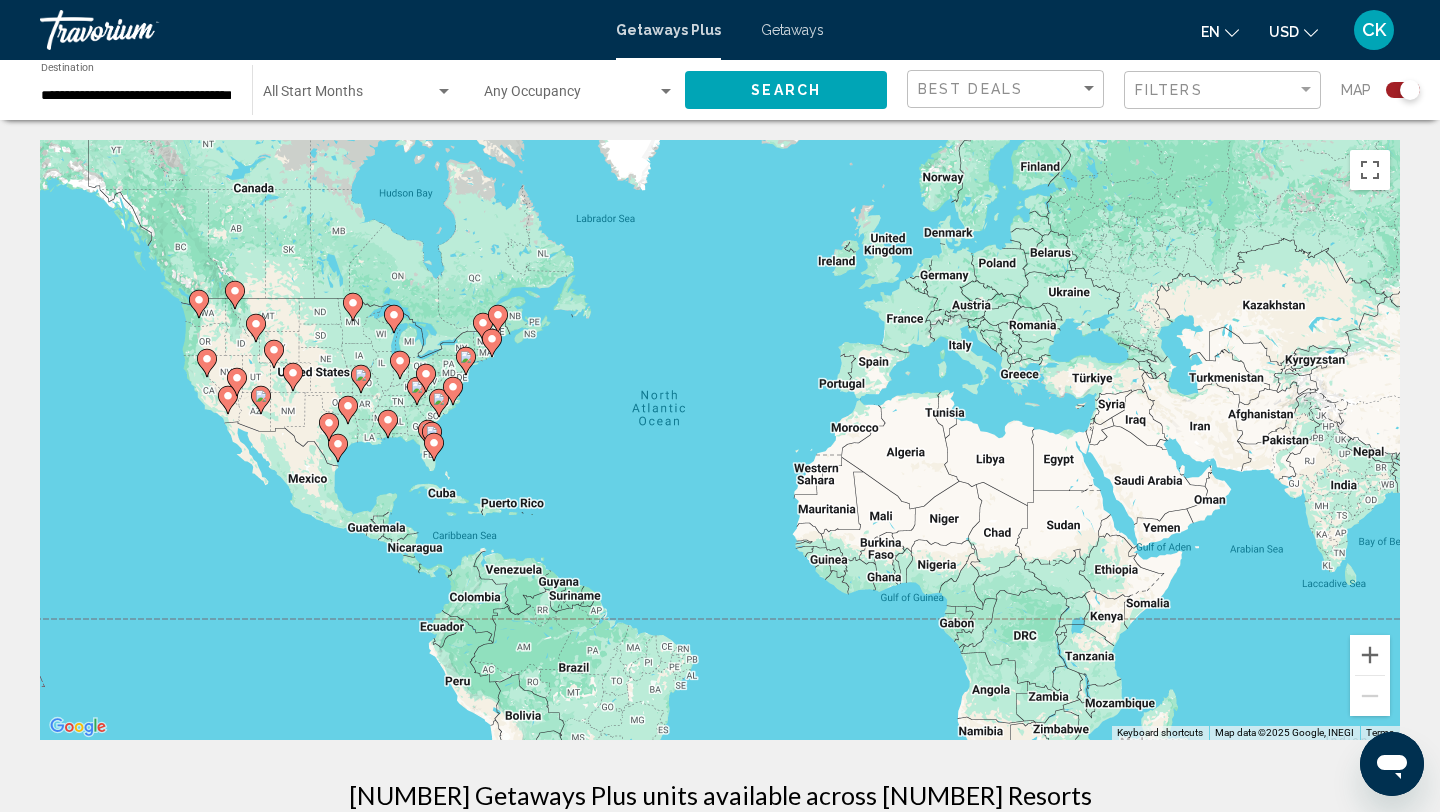 click on "Getaways" at bounding box center [792, 30] 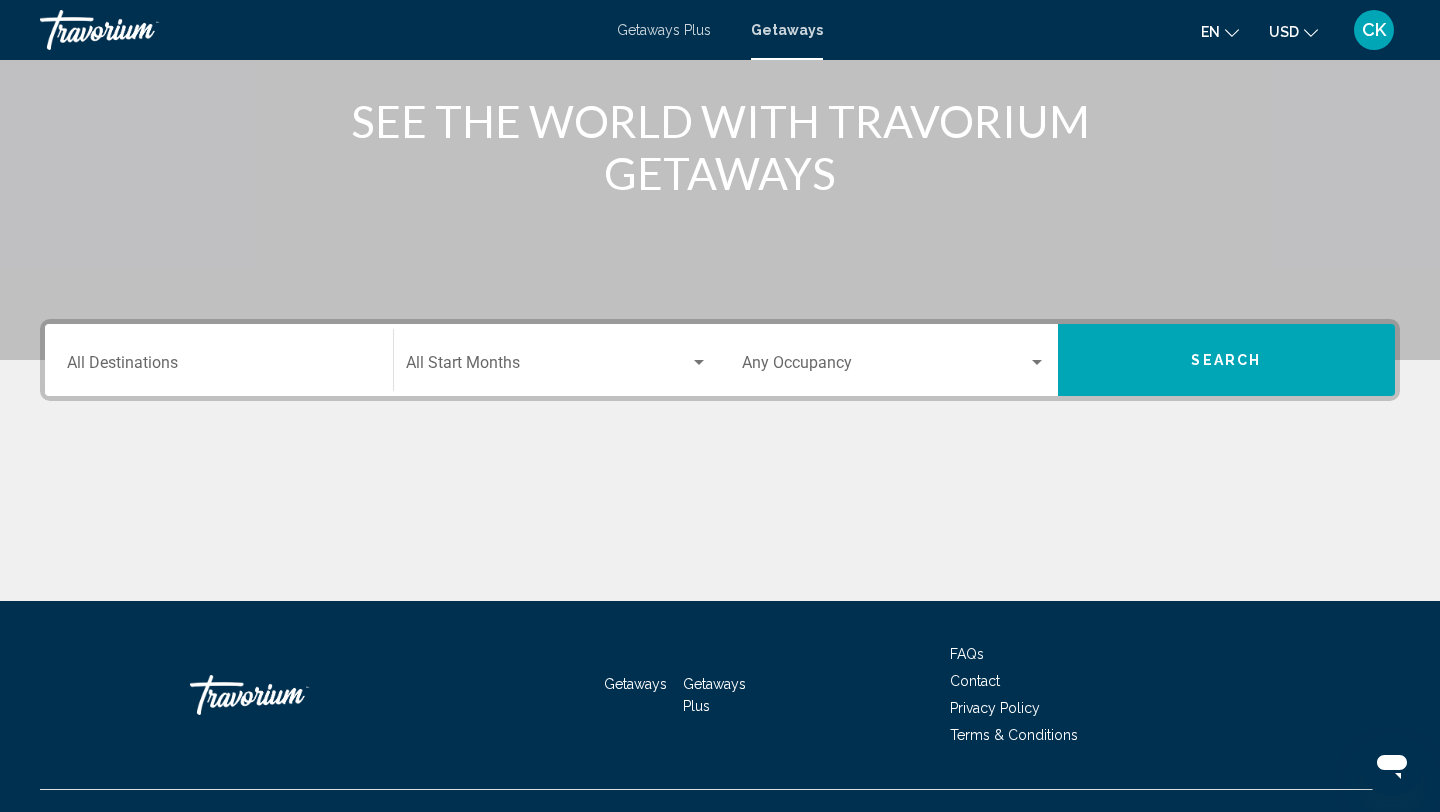 scroll, scrollTop: 274, scrollLeft: 0, axis: vertical 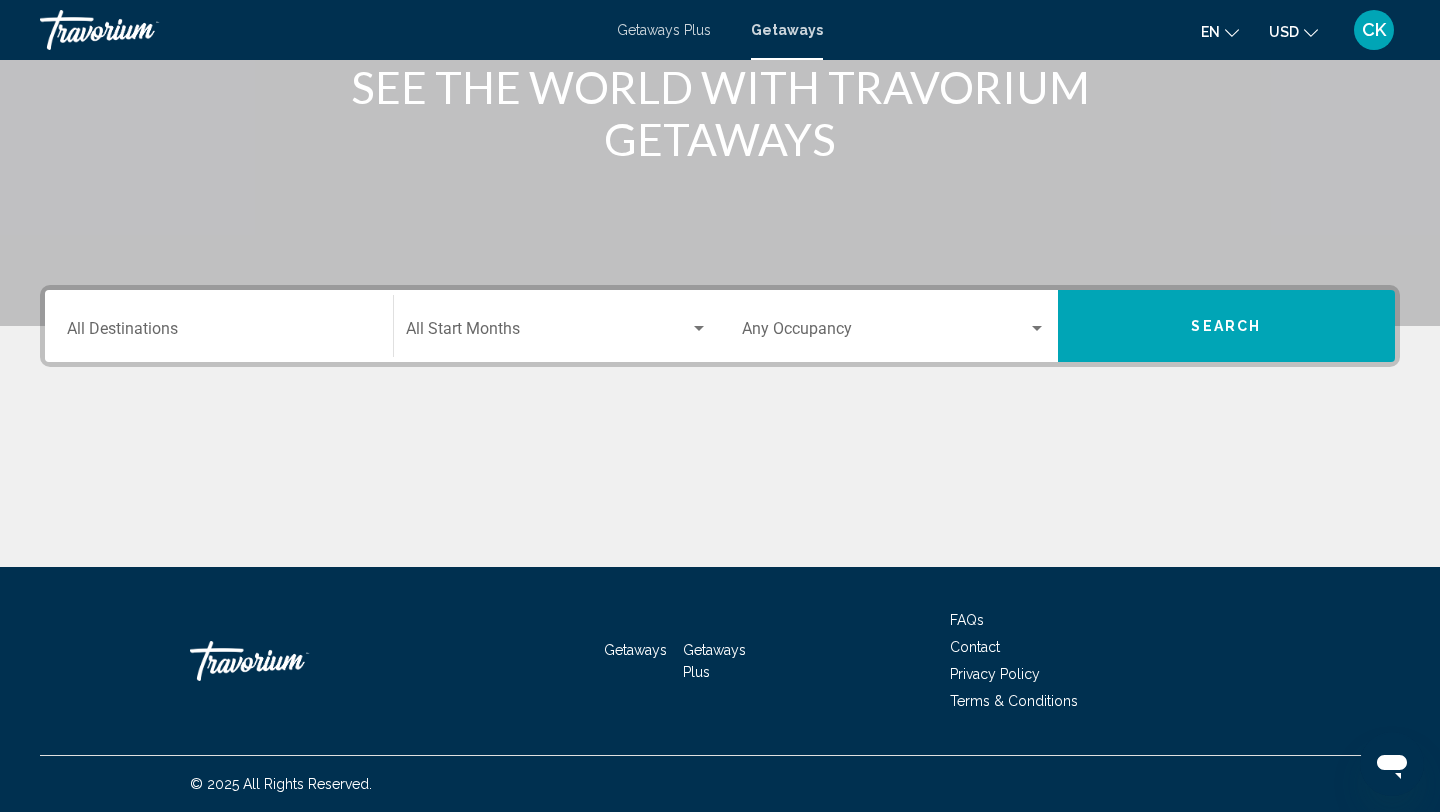 click on "Destination All Destinations" at bounding box center (219, 326) 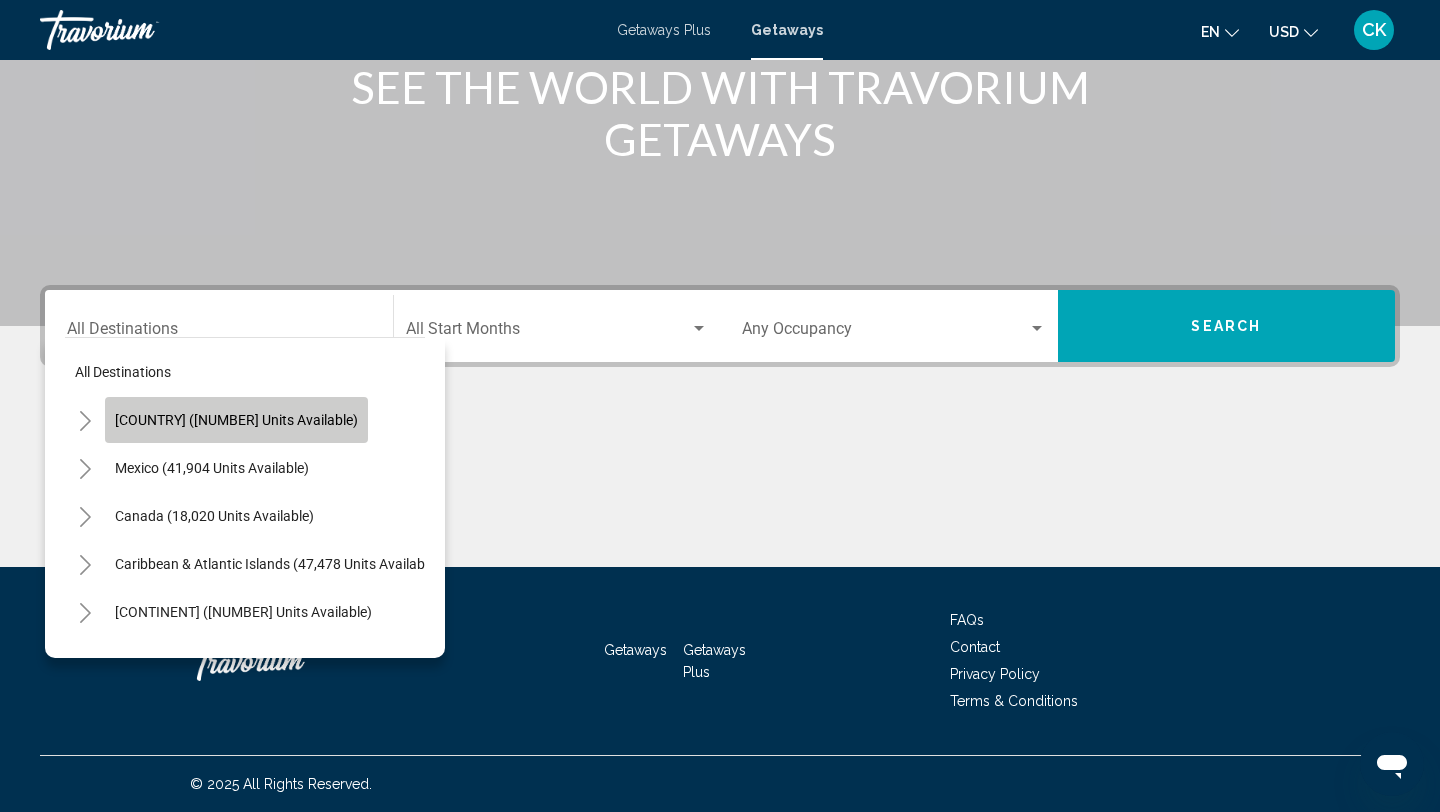 click on "[COUNTRY] ([NUMBER] units available)" at bounding box center (236, 420) 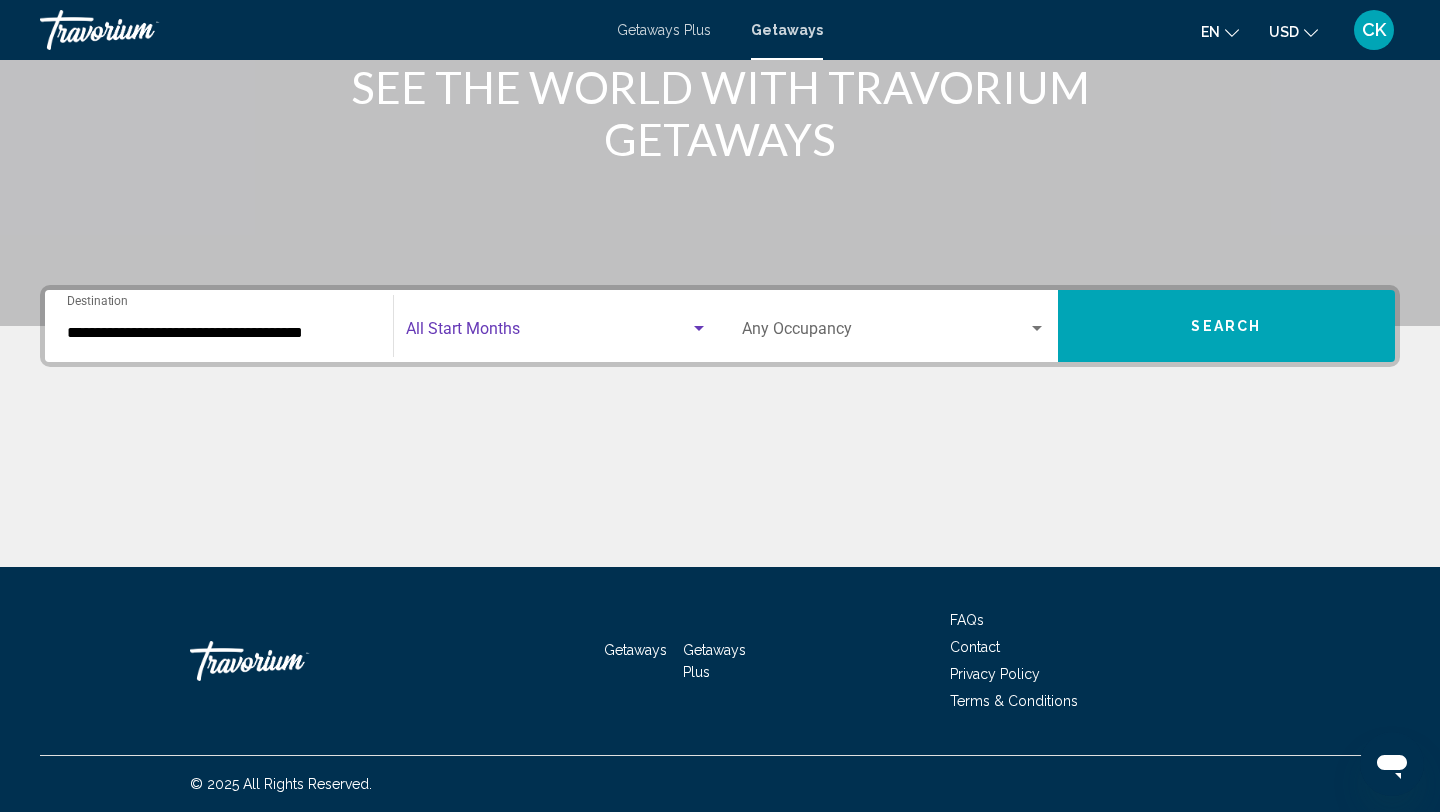 click at bounding box center (699, 329) 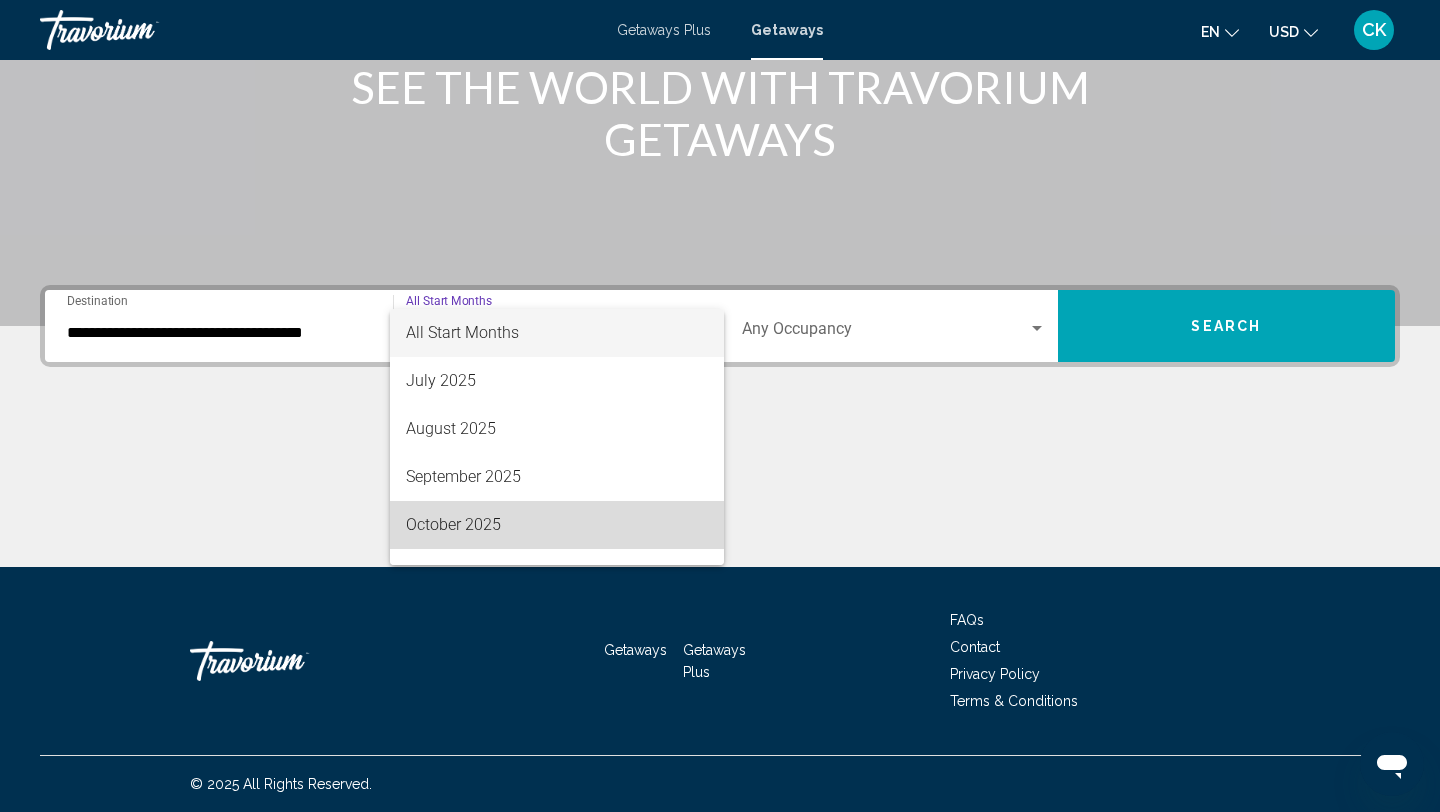 click on "October 2025" at bounding box center [557, 525] 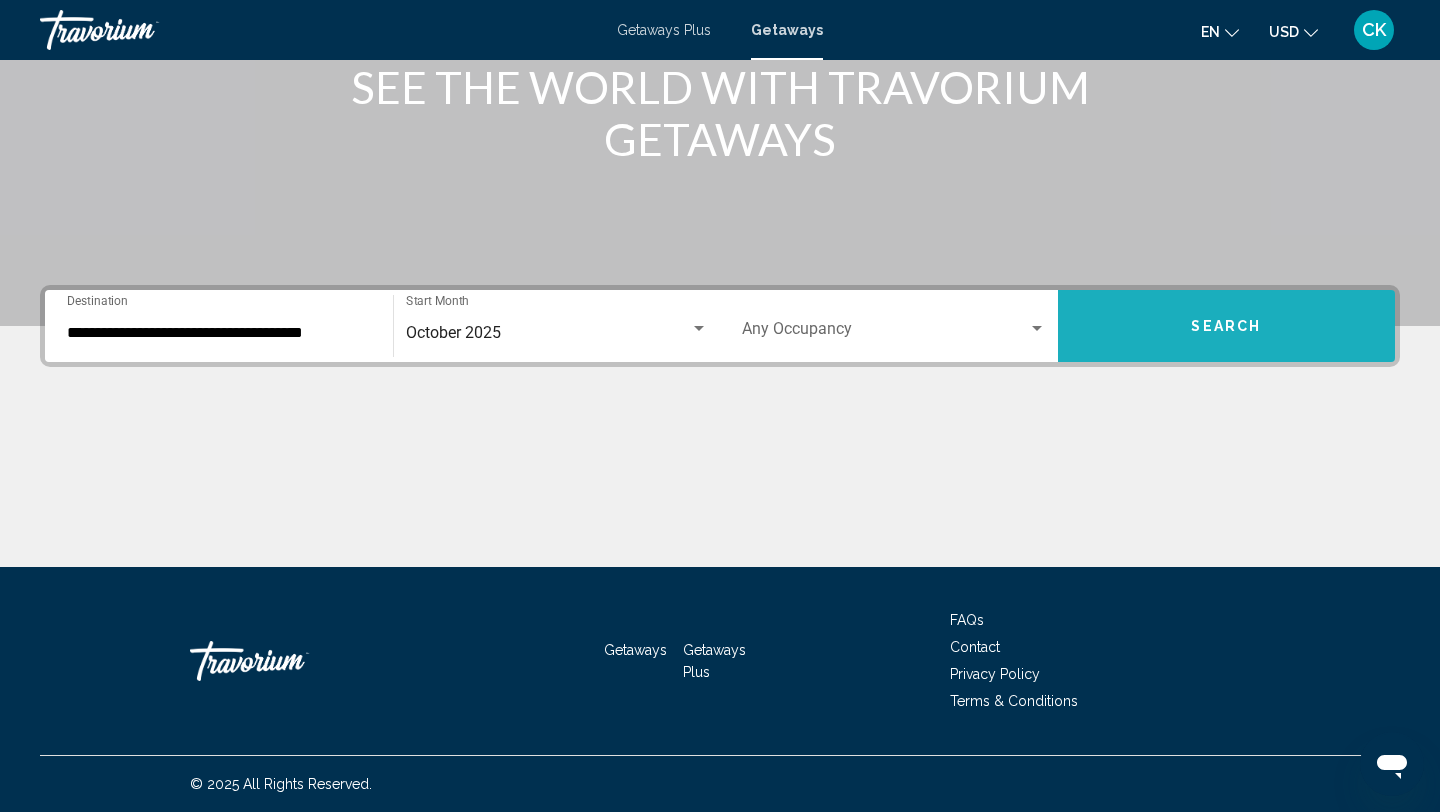 click on "Search" at bounding box center (1227, 326) 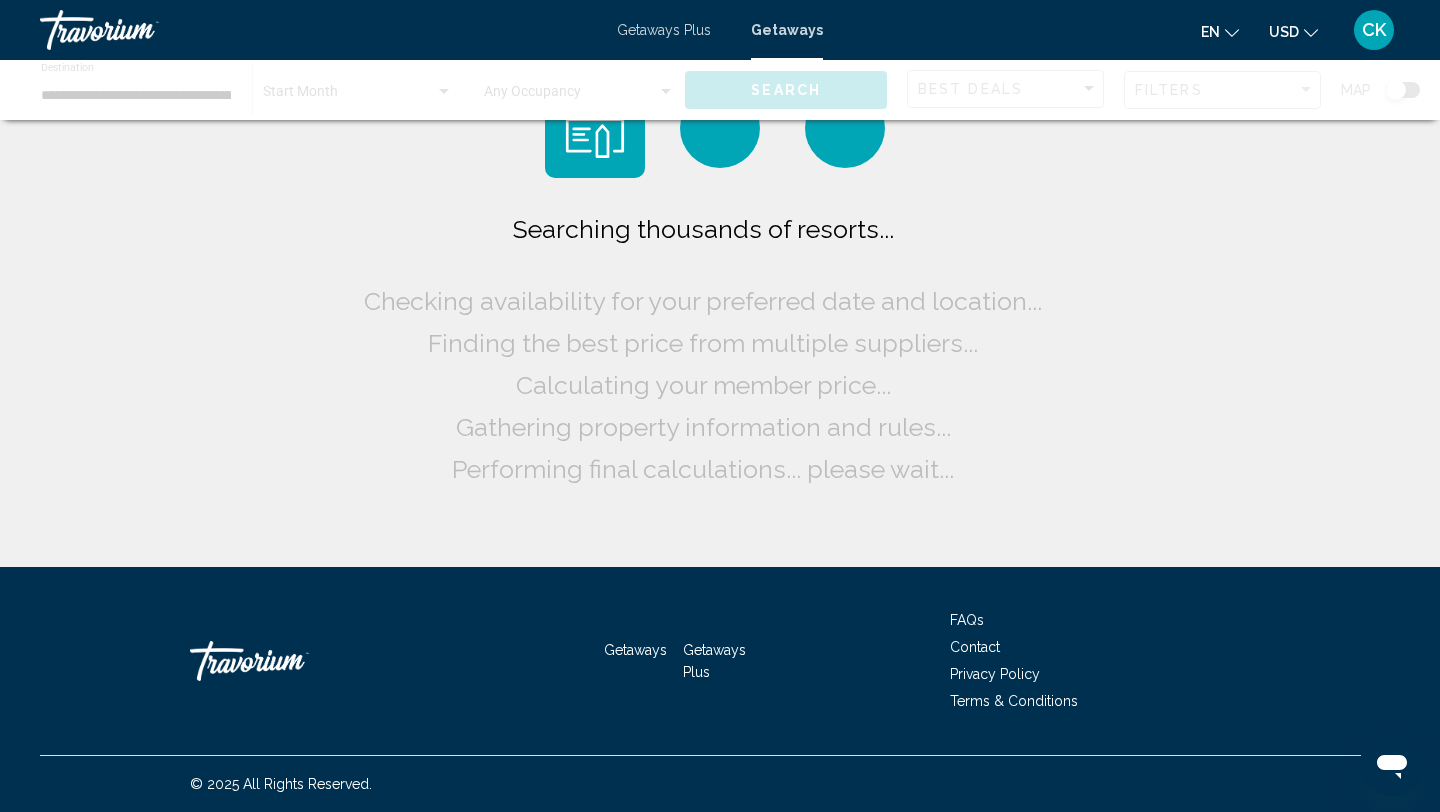 scroll, scrollTop: 0, scrollLeft: 0, axis: both 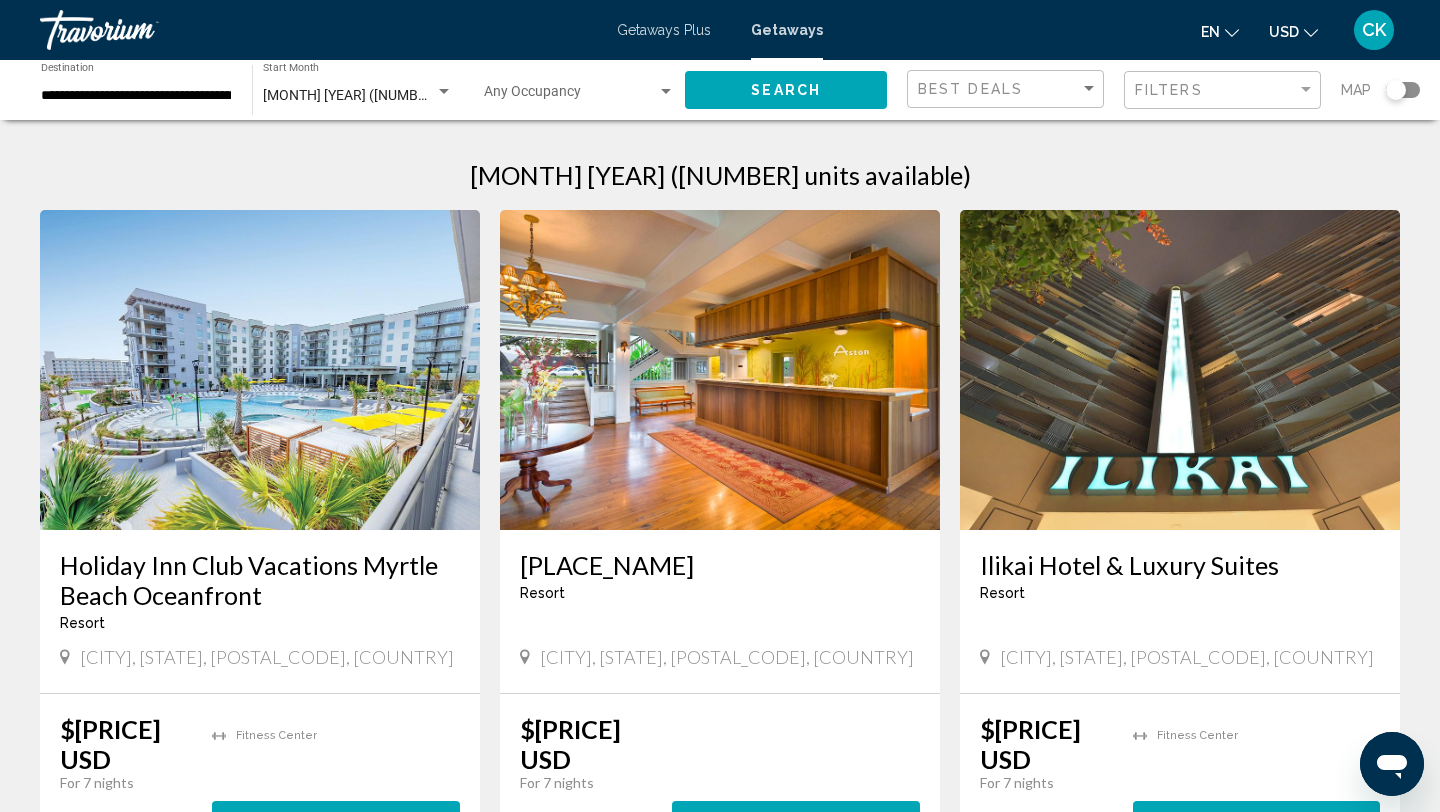 click on "[CITY], [STATE], [POSTAL_CODE], [COUNTRY] From $[PRICE] [CURRENCY] $[PRICE] [CURRENCY] For [NUMBER] nights You save $[PRICE] [CURRENCY] temp [NUMBER]  [PLACE_NAME]  Resort  -  This is an adults only resort
[CITY], [STATE], [POSTAL_CODE], [COUNTRY] From $[PRICE] [CURRENCY] $[PRICE] [CURRENCY] For [NUMBER] nights You save $[PRICE] [CURRENCY] temp [NUMBER] View Resort    ( [NUMBER] units )   [PLACE_NAME]  Resort  -  This is an adults only resort
[CITY], [STATE], [POSTAL_CODE], [COUNTRY] From $[PRICE] [CURRENCY] $[PRICE] [CURRENCY] For [NUMBER] nights You save $[PRICE] [CURRENCY] temp [NUMBER]
Fitness Center View Resort    ( [NUMBER] units )   [PLACE_NAME]  Resort  -  This is an adults only resort From [NUMBER]" at bounding box center (720, 1518) 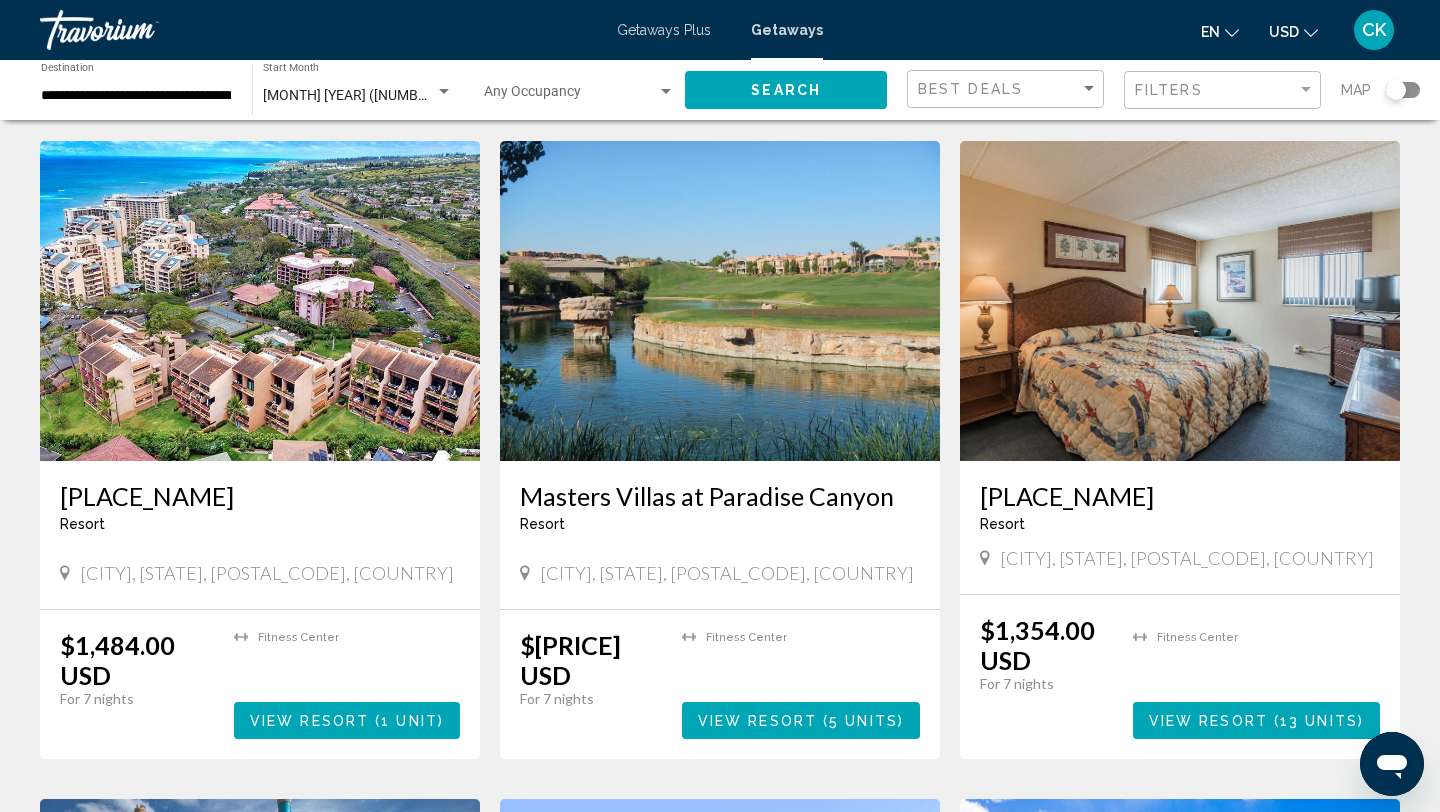 scroll, scrollTop: 1440, scrollLeft: 0, axis: vertical 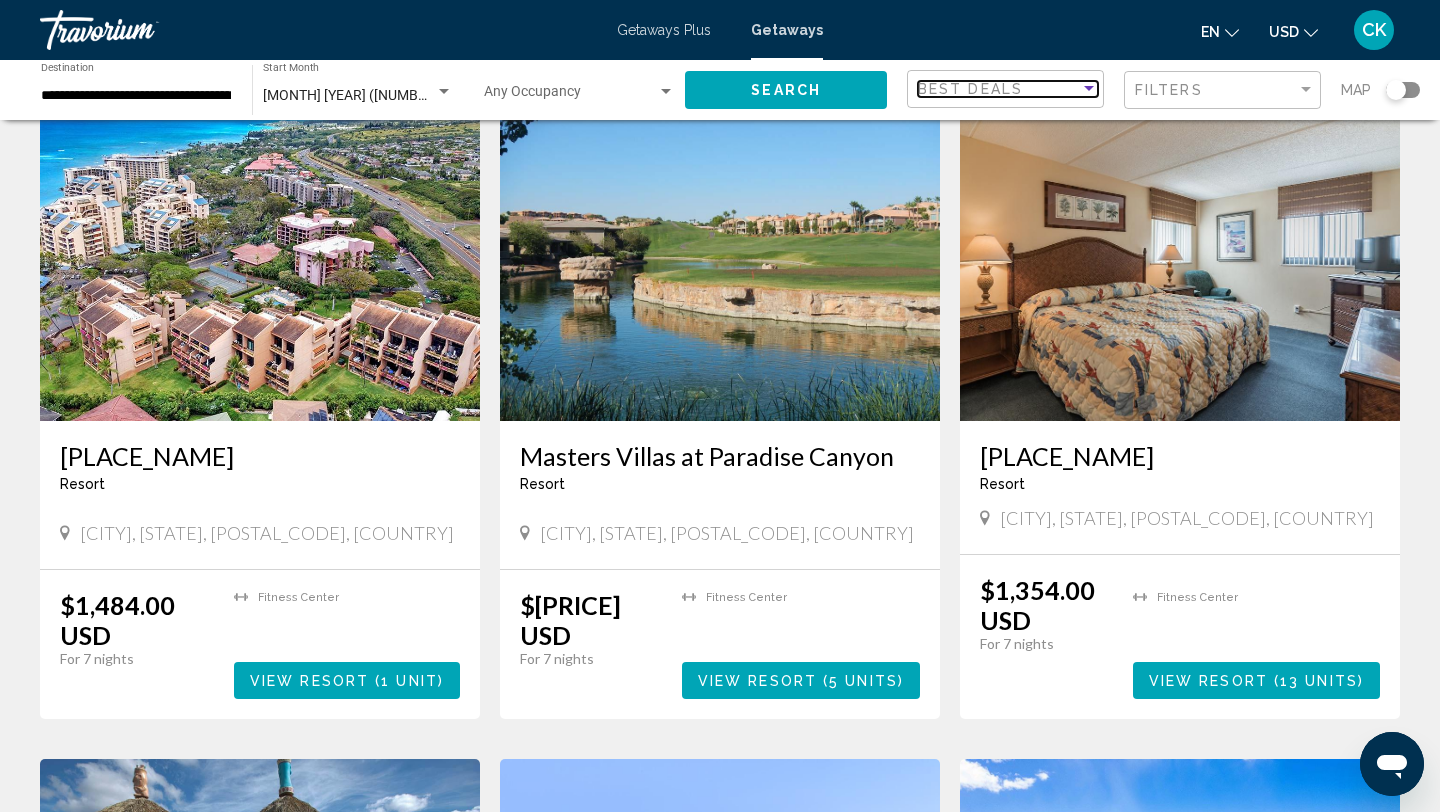 click on "Best Deals" at bounding box center [970, 89] 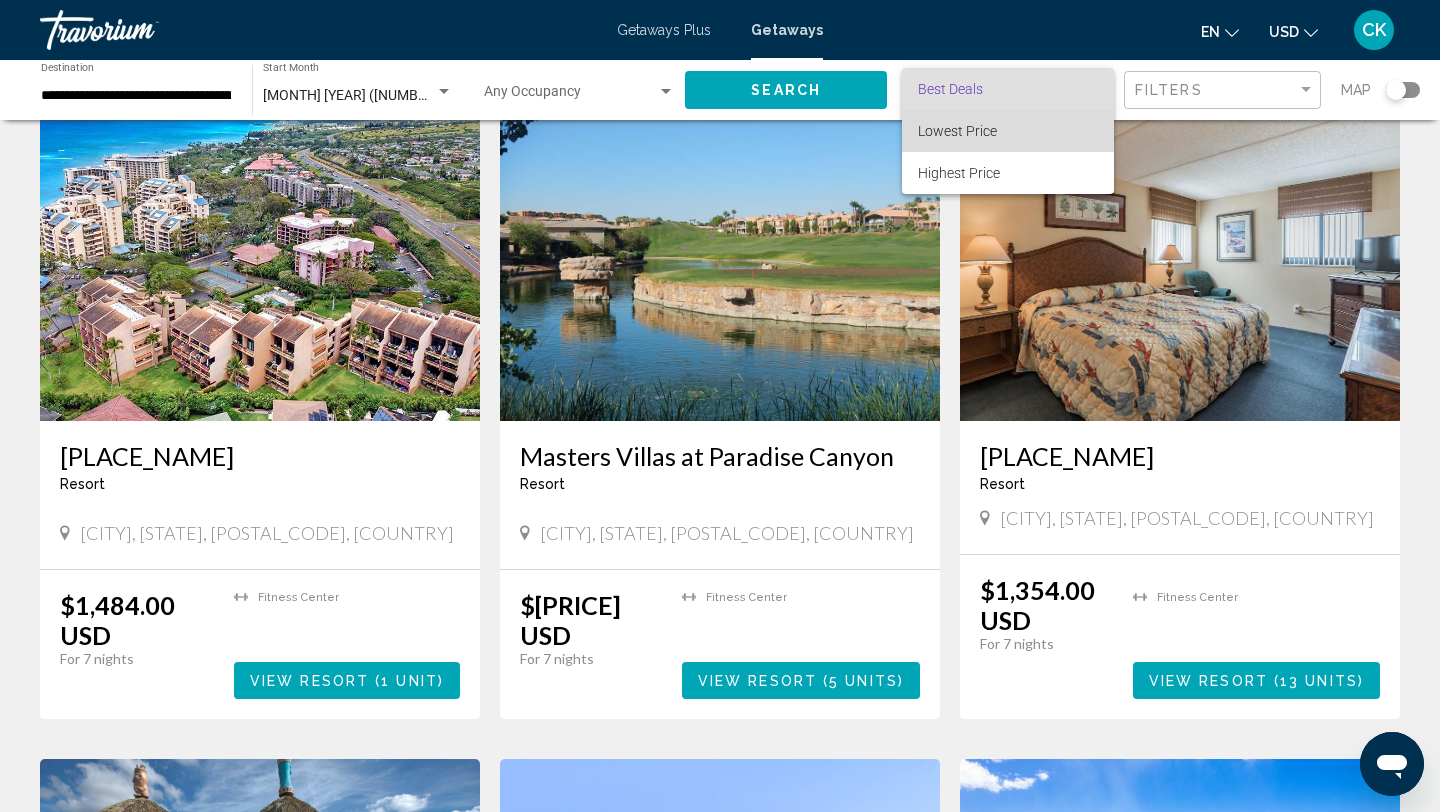 click on "Lowest Price" at bounding box center [957, 131] 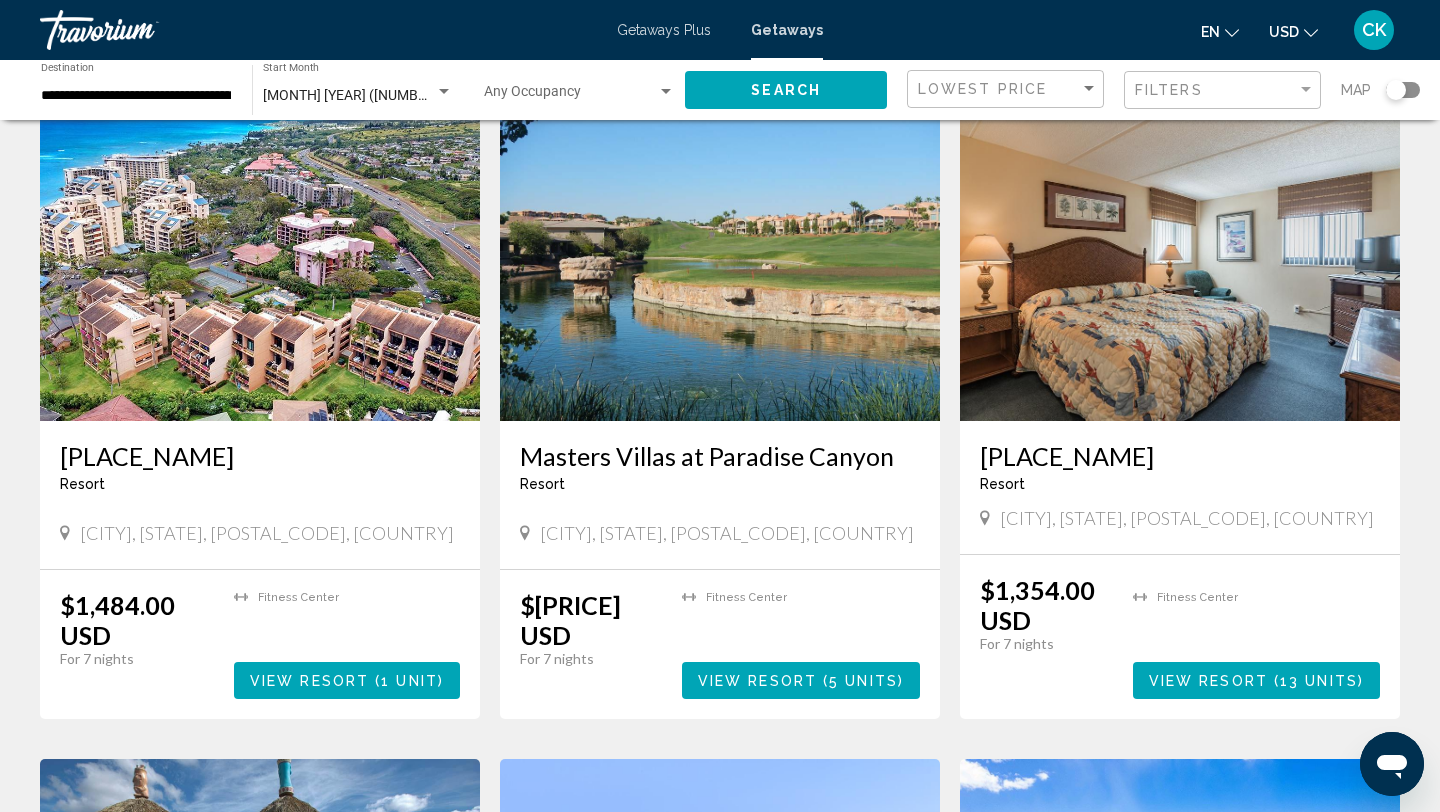 click on "[CITY], [STATE], [POSTAL_CODE], [COUNTRY] From $[PRICE] [CURRENCY] $[PRICE] [CURRENCY] For [NUMBER] nights You save $[PRICE] [CURRENCY] temp [NUMBER]  [PLACE_NAME]  Resort  -  This is an adults only resort
[CITY], [STATE], [POSTAL_CODE], [COUNTRY] From $[PRICE] [CURRENCY] $[PRICE] [CURRENCY] For [NUMBER] nights You save $[PRICE] [CURRENCY] temp [NUMBER] View Resort    ( [NUMBER] units )   [PLACE_NAME]  Resort  -  This is an adults only resort
[CITY], [STATE], [POSTAL_CODE], [COUNTRY] From $[PRICE] [CURRENCY] $[PRICE] [CURRENCY] For [NUMBER] nights You save $[PRICE] [CURRENCY] temp [NUMBER]
Fitness Center View Resort    ( [NUMBER] units )   [PLACE_NAME]  Resort  -  This is an adults only resort From [NUMBER]" at bounding box center [720, 78] 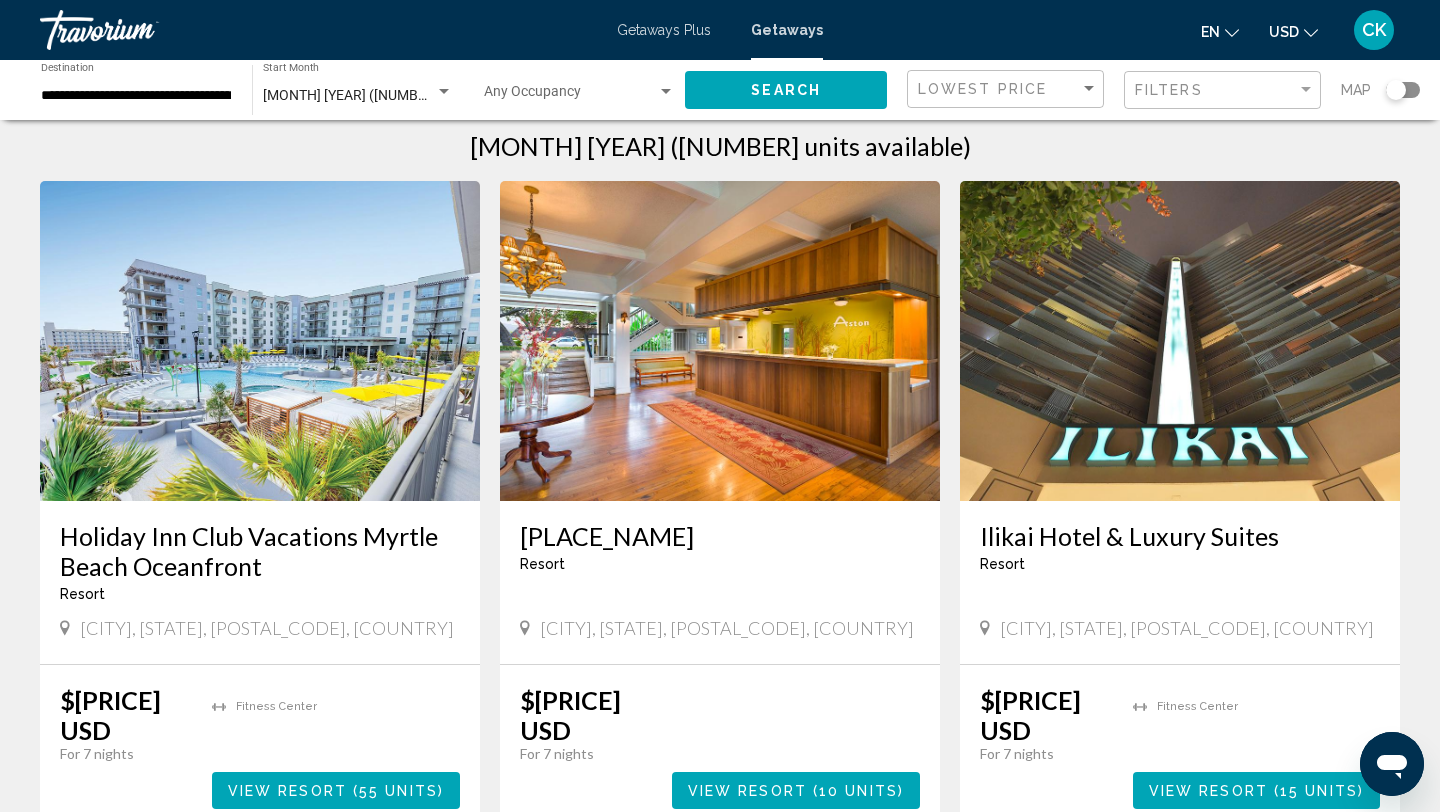 scroll, scrollTop: 0, scrollLeft: 0, axis: both 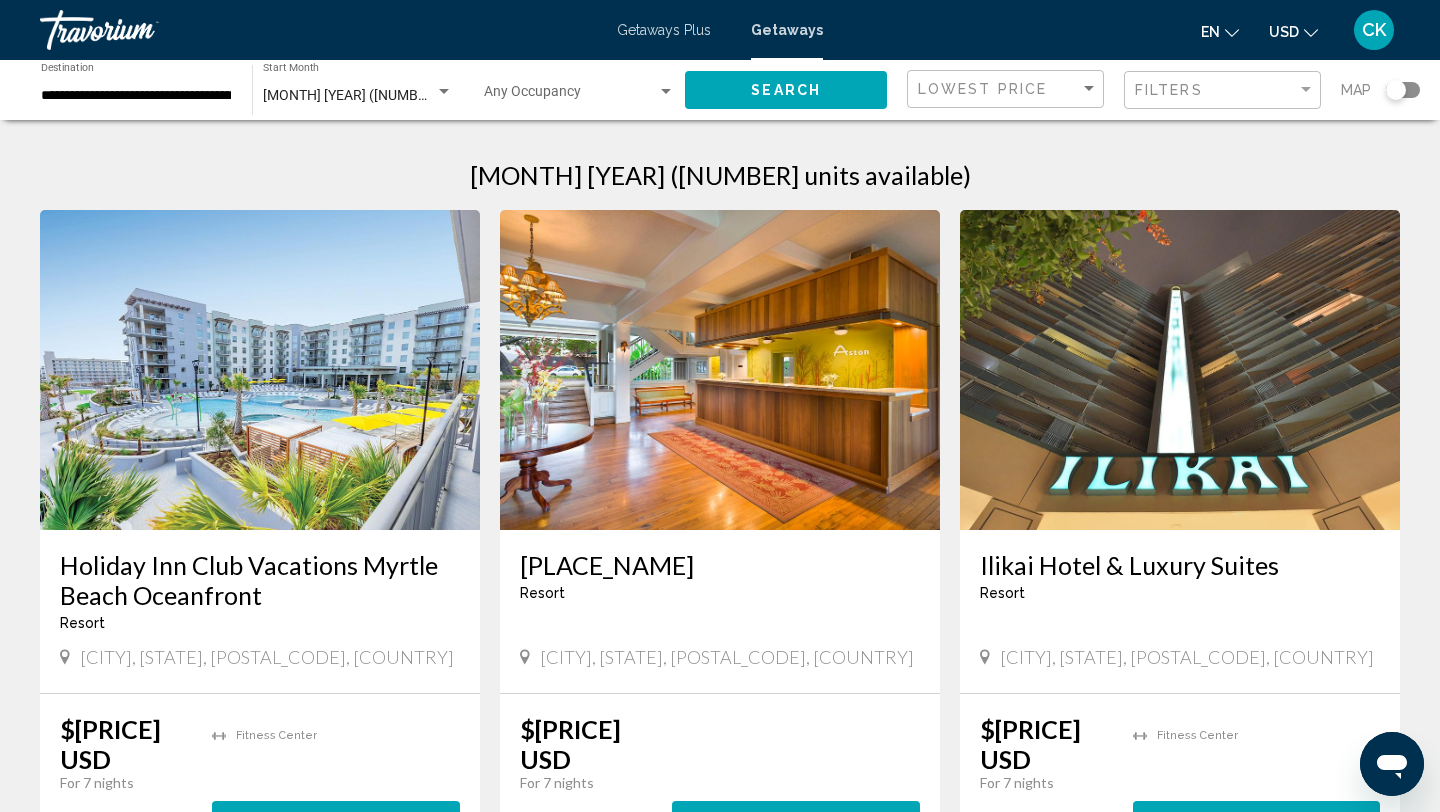 click on "Lowest Price" at bounding box center [1008, 89] 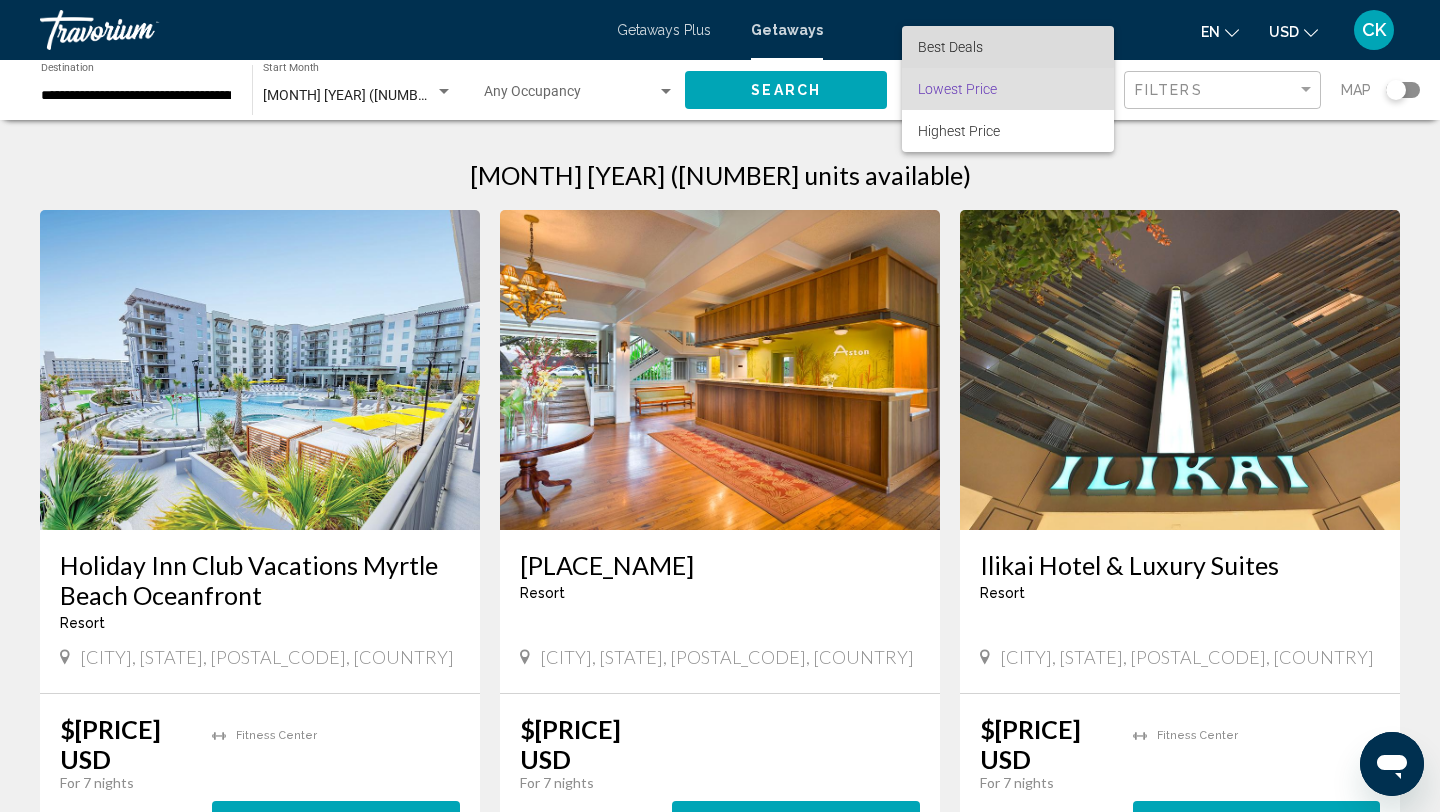 click on "Best Deals" at bounding box center (1008, 47) 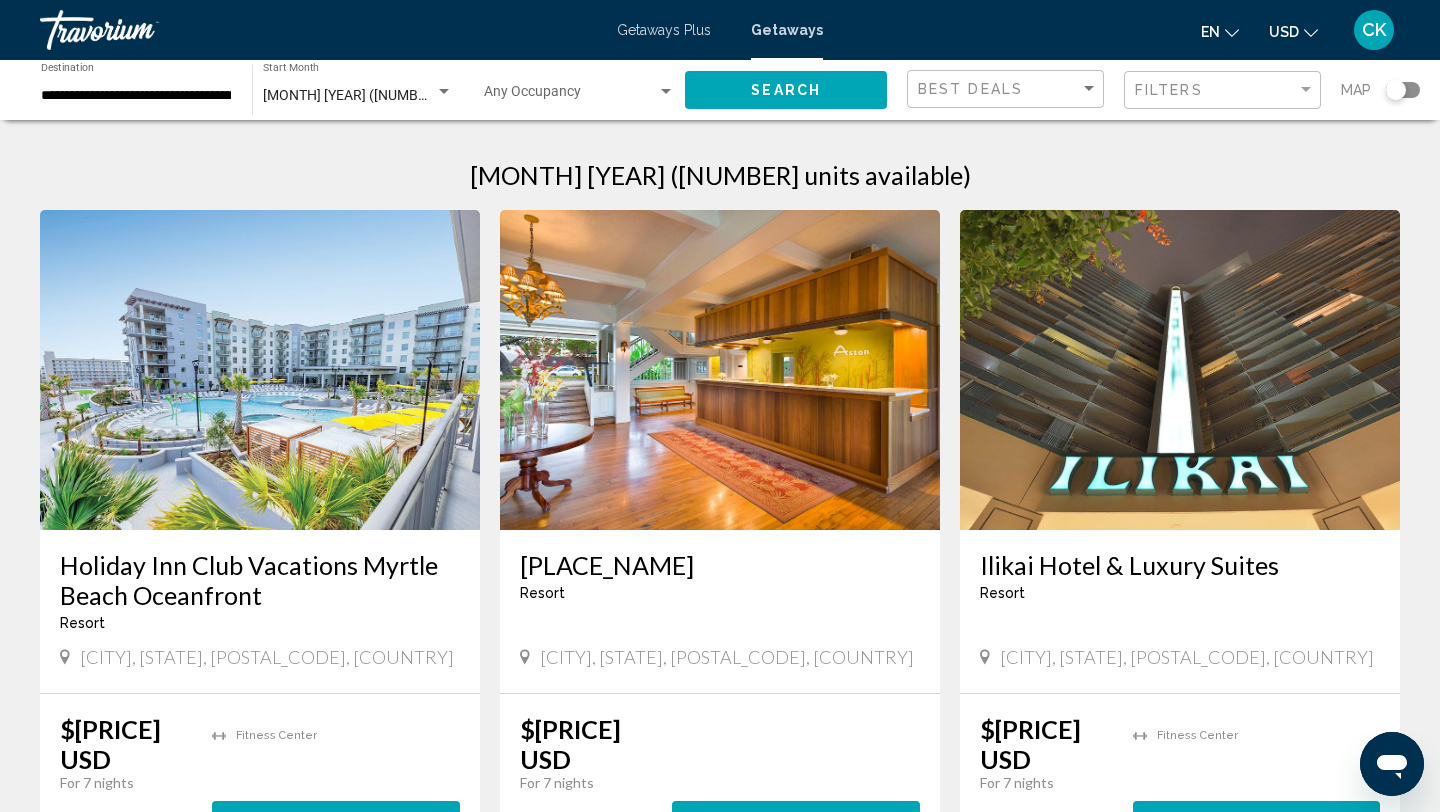 click on "[CITY], [STATE], [POSTAL_CODE], [COUNTRY] From $[PRICE] [CURRENCY] $[PRICE] [CURRENCY] For [NUMBER] nights You save $[PRICE] [CURRENCY] temp [NUMBER]  [PLACE_NAME]  Resort  -  This is an adults only resort
[CITY], [STATE], [POSTAL_CODE], [COUNTRY] From $[PRICE] [CURRENCY] $[PRICE] [CURRENCY] For [NUMBER] nights You save $[PRICE] [CURRENCY] temp [NUMBER] View Resort    ( [NUMBER] units )   [PLACE_NAME]  Resort  -  This is an adults only resort
[CITY], [STATE], [POSTAL_CODE], [COUNTRY] From $[PRICE] [CURRENCY] $[PRICE] [CURRENCY] For [NUMBER] nights You save $[PRICE] [CURRENCY] temp [NUMBER]
Fitness Center View Resort    ( [NUMBER] units )   [PLACE_NAME]  Resort  -  This is an adults only resort From [NUMBER]" at bounding box center (720, 1518) 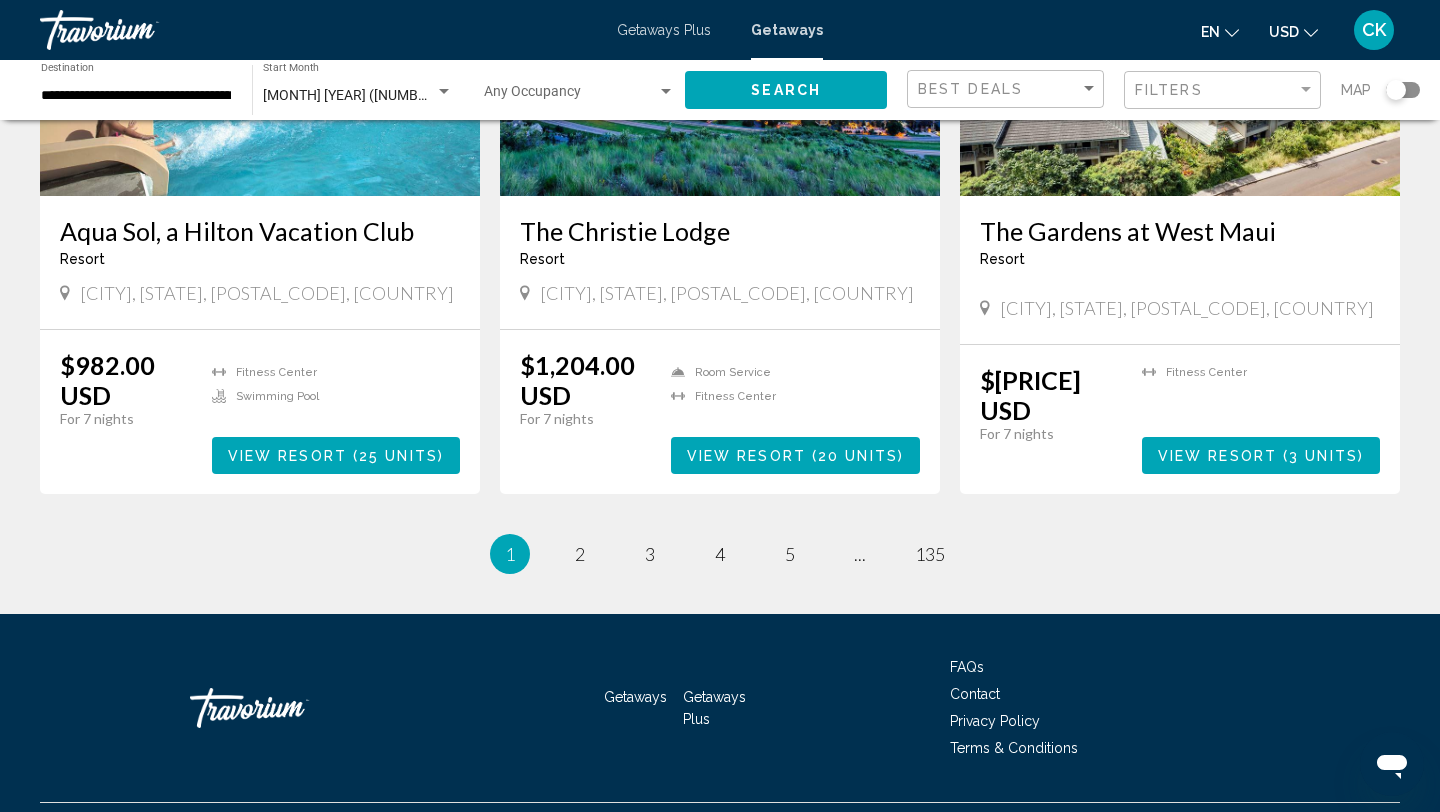 scroll, scrollTop: 2324, scrollLeft: 0, axis: vertical 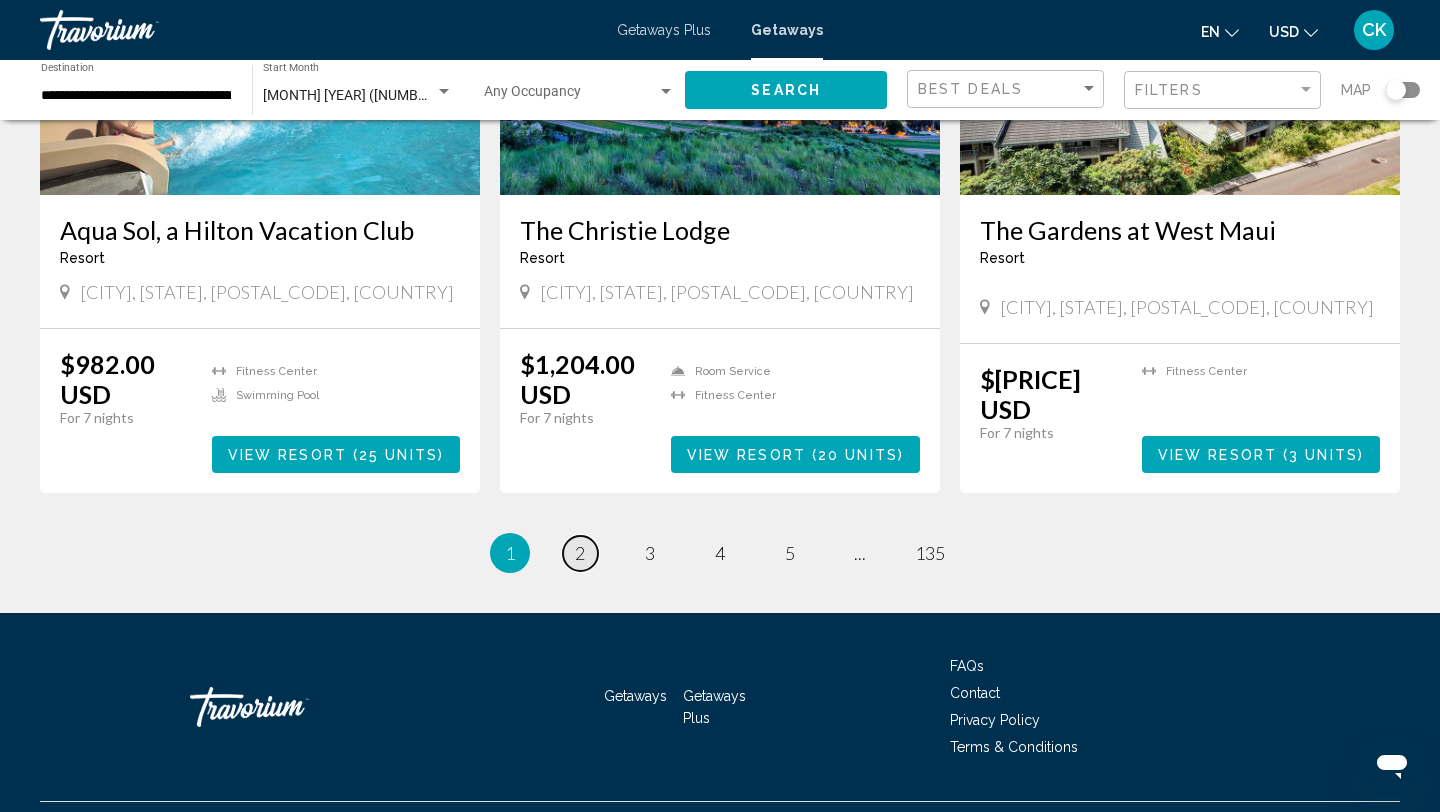 click on "page  2" at bounding box center (580, 553) 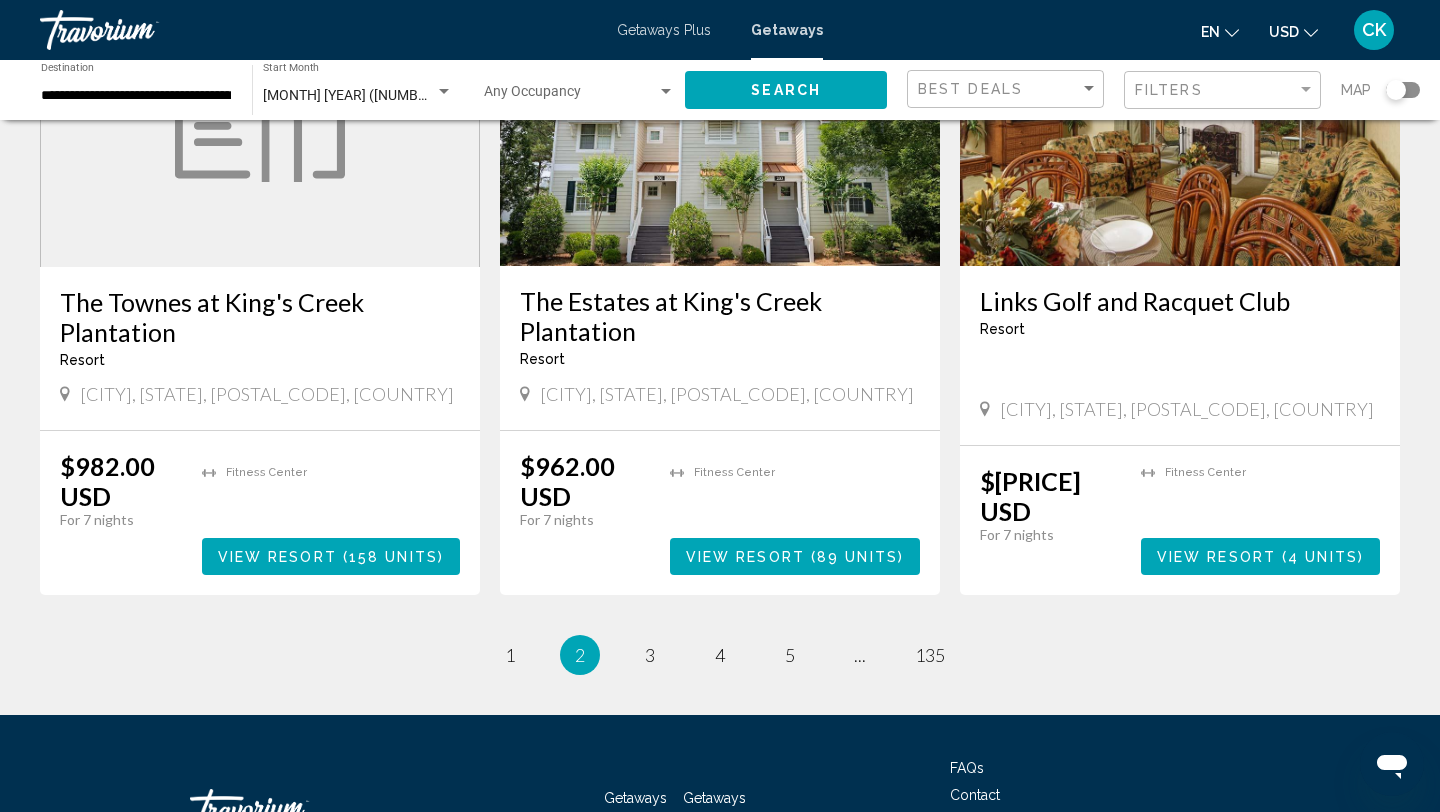 scroll, scrollTop: 2320, scrollLeft: 0, axis: vertical 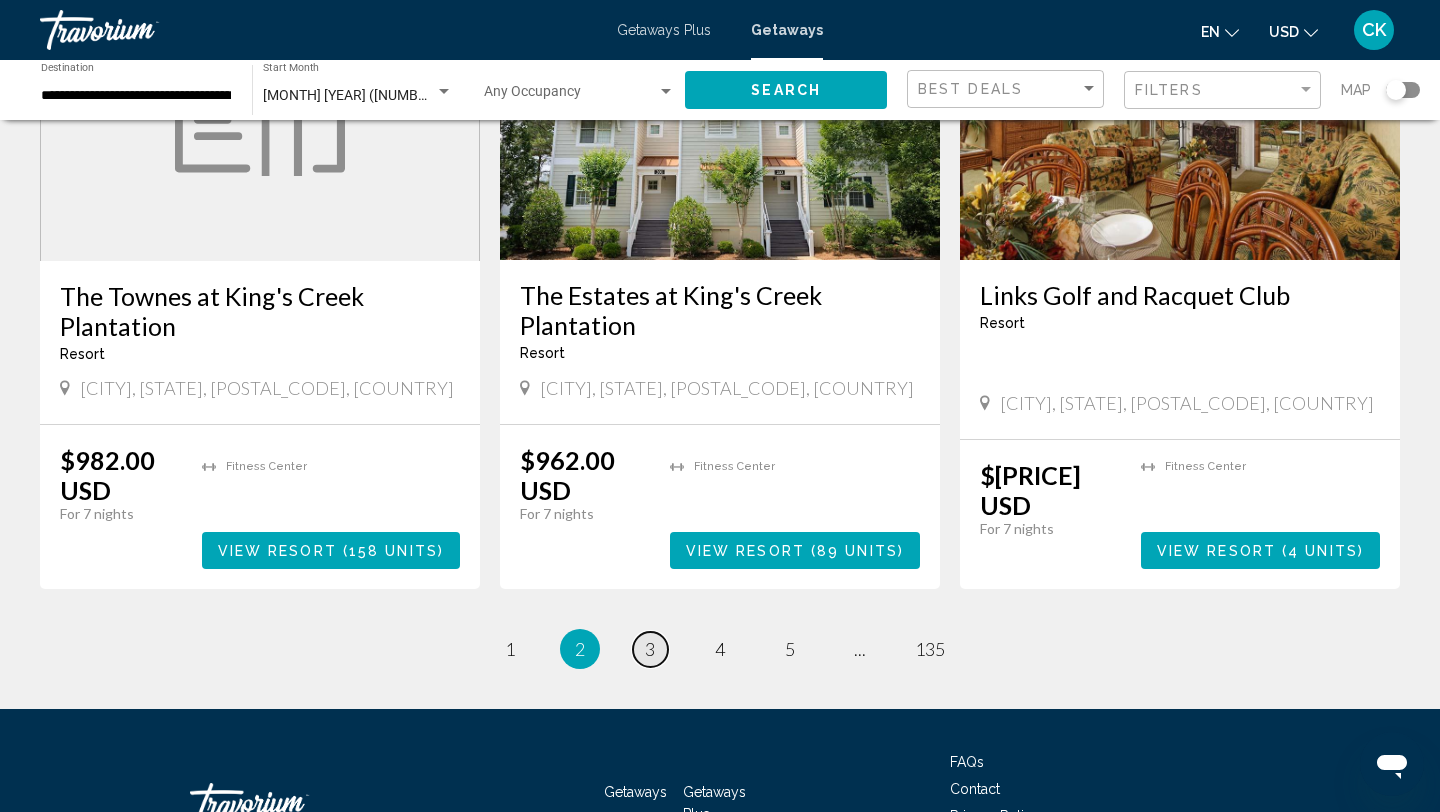 click on "page  3" at bounding box center [510, 649] 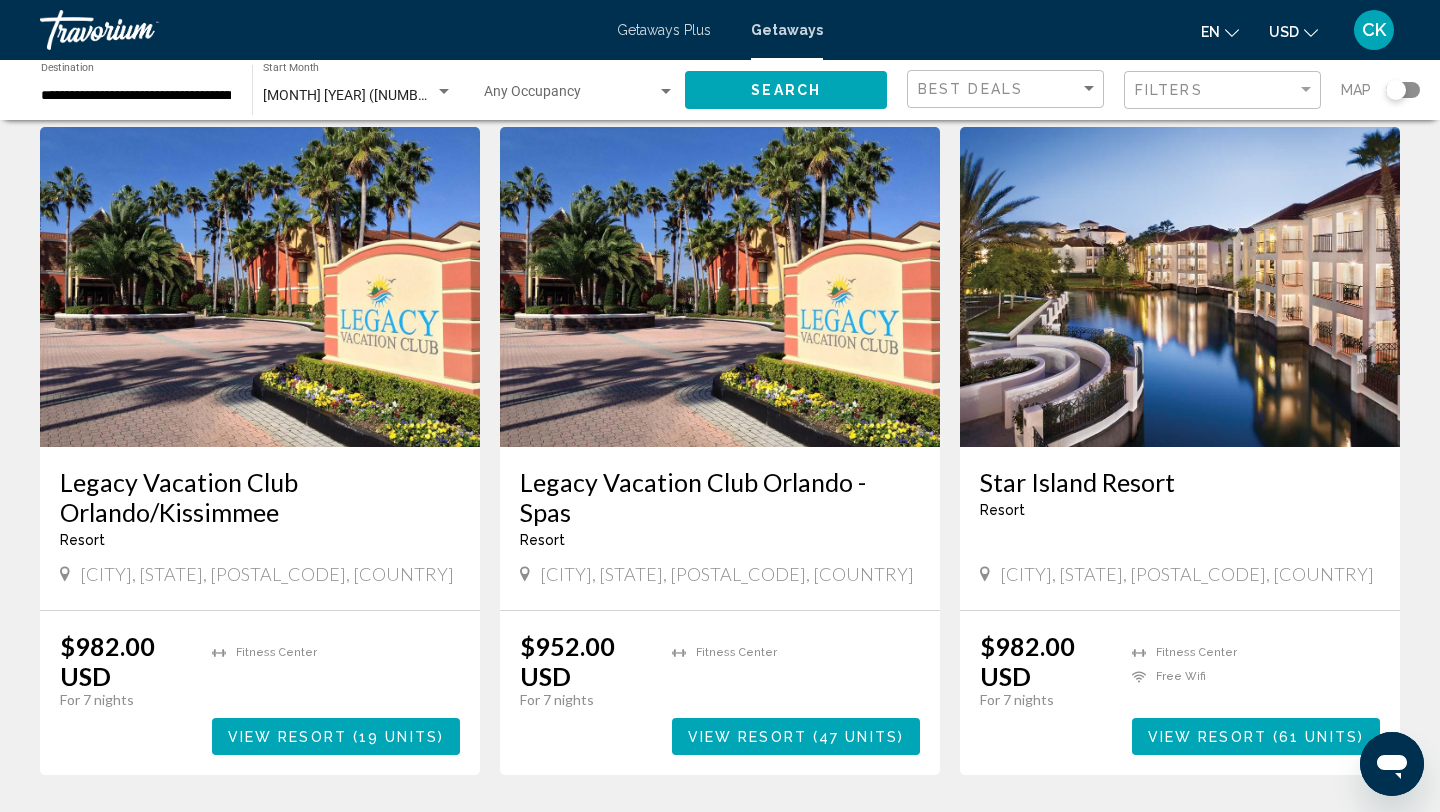 scroll, scrollTop: 2120, scrollLeft: 0, axis: vertical 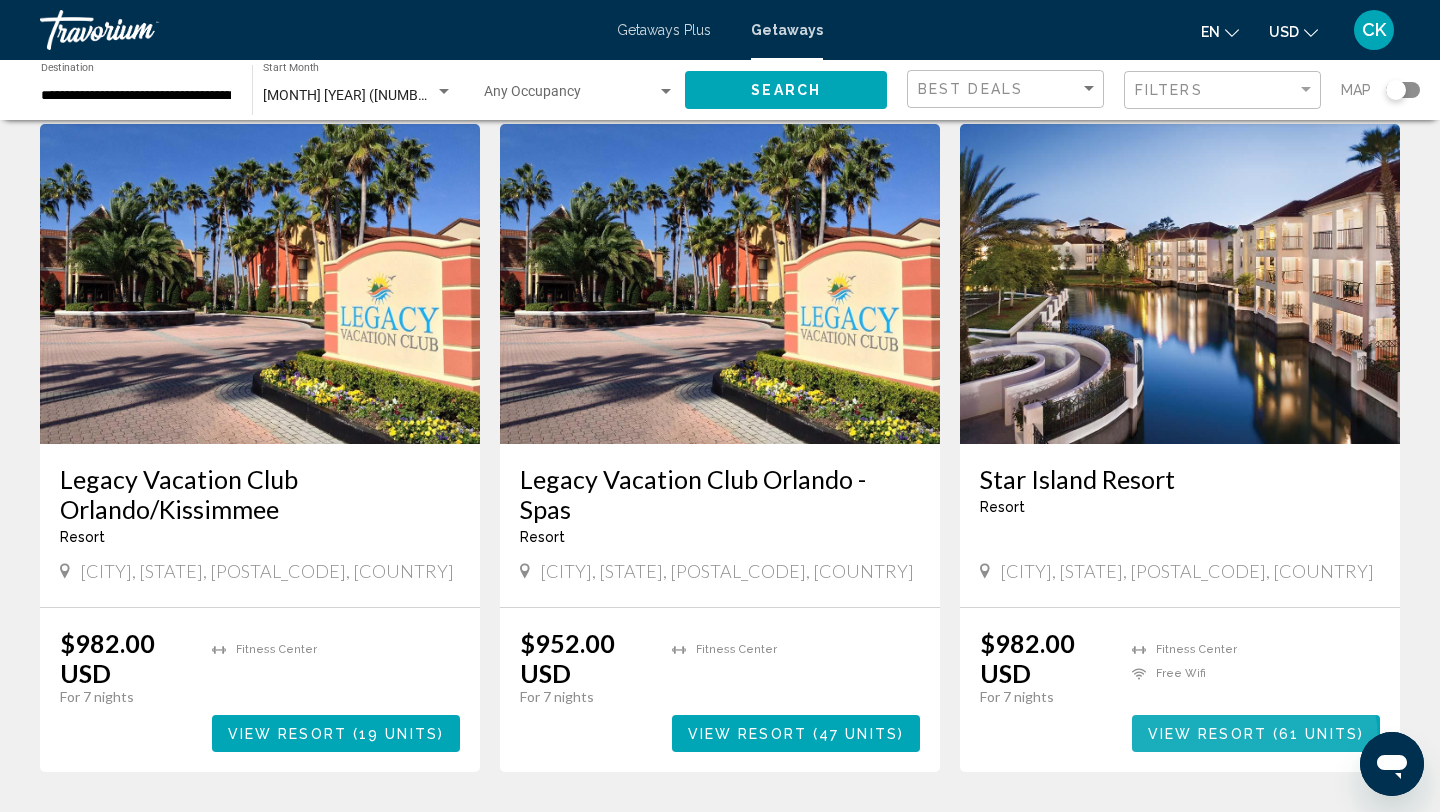 click on "View Resort    ( [NUMBER] units )" at bounding box center [1256, 733] 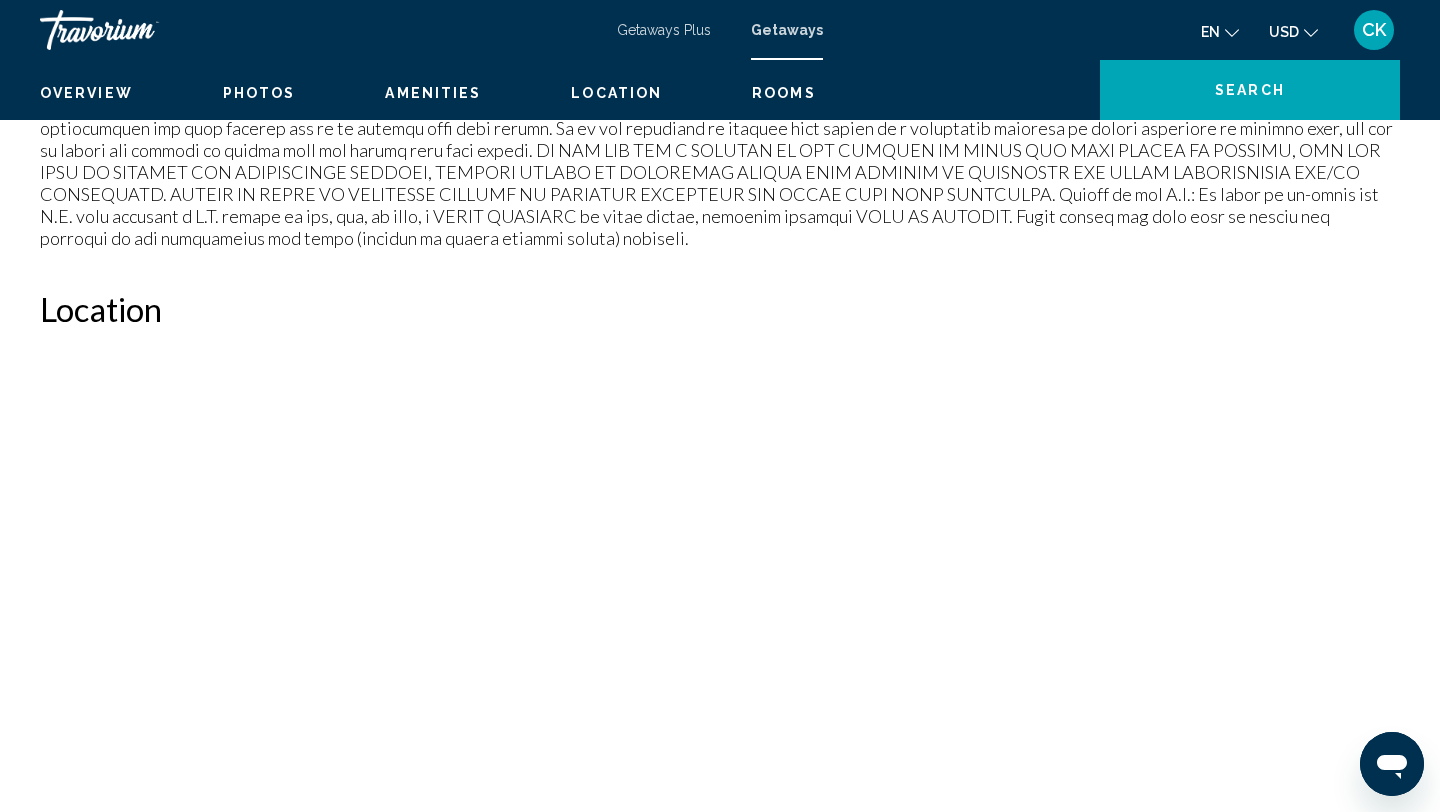 scroll, scrollTop: 0, scrollLeft: 0, axis: both 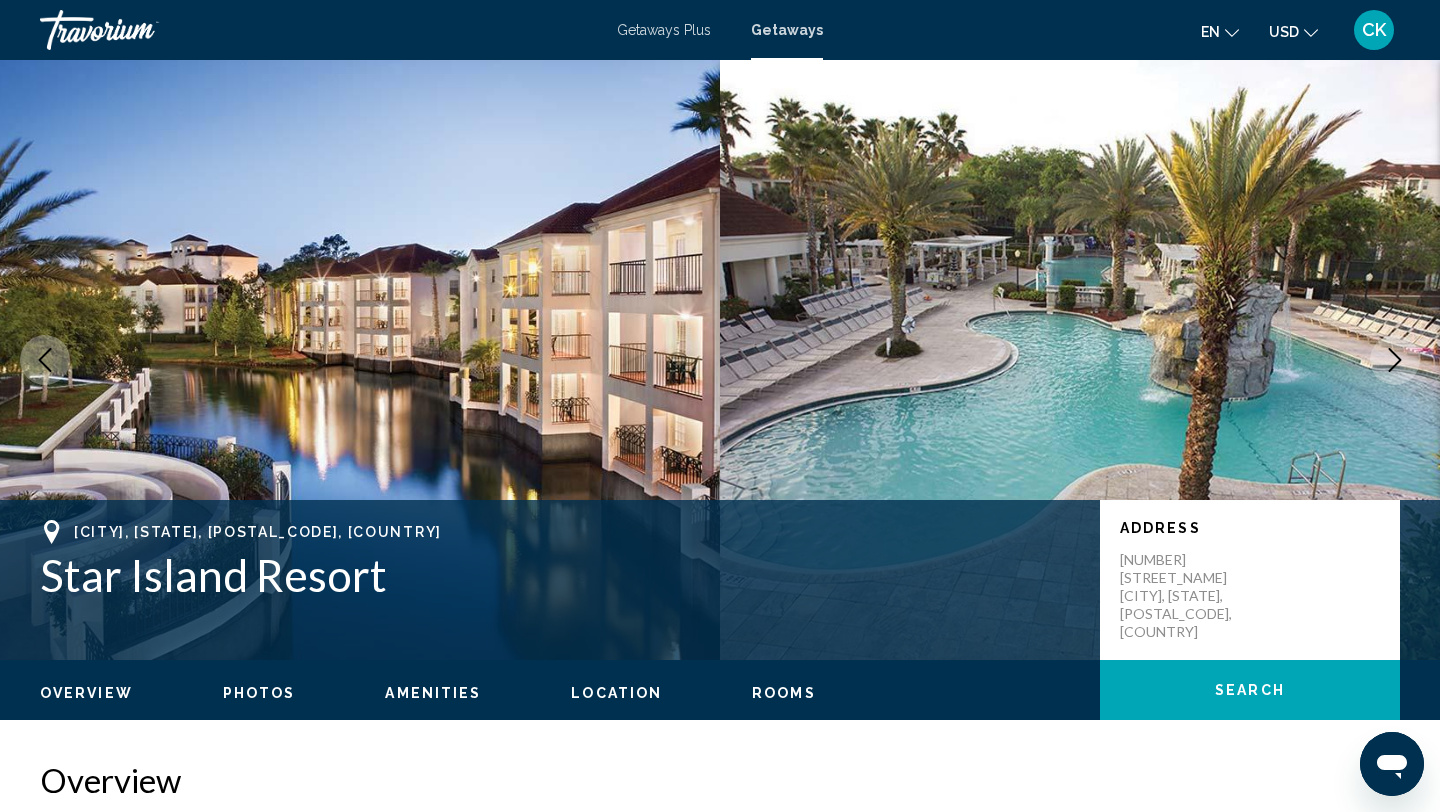type 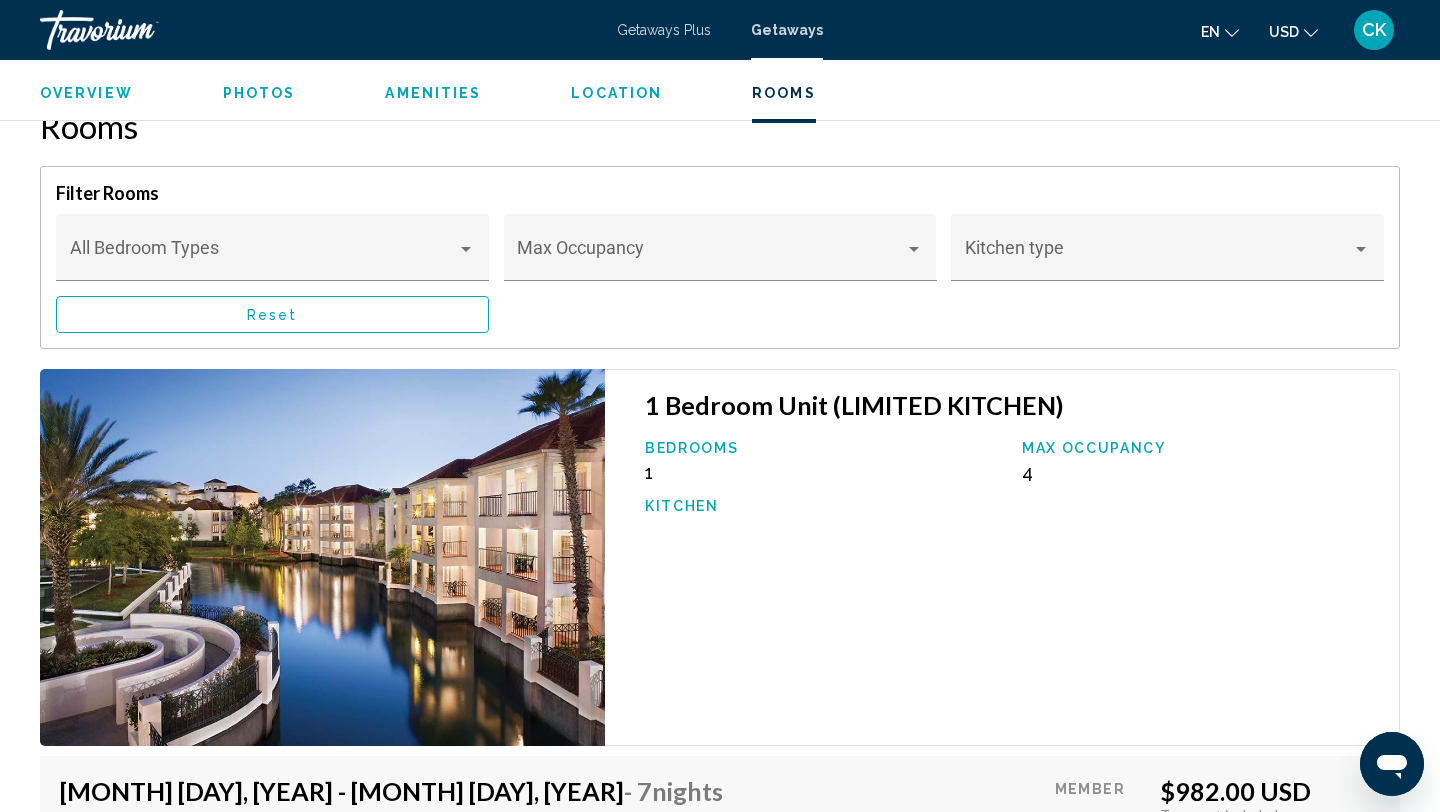 scroll, scrollTop: 3000, scrollLeft: 0, axis: vertical 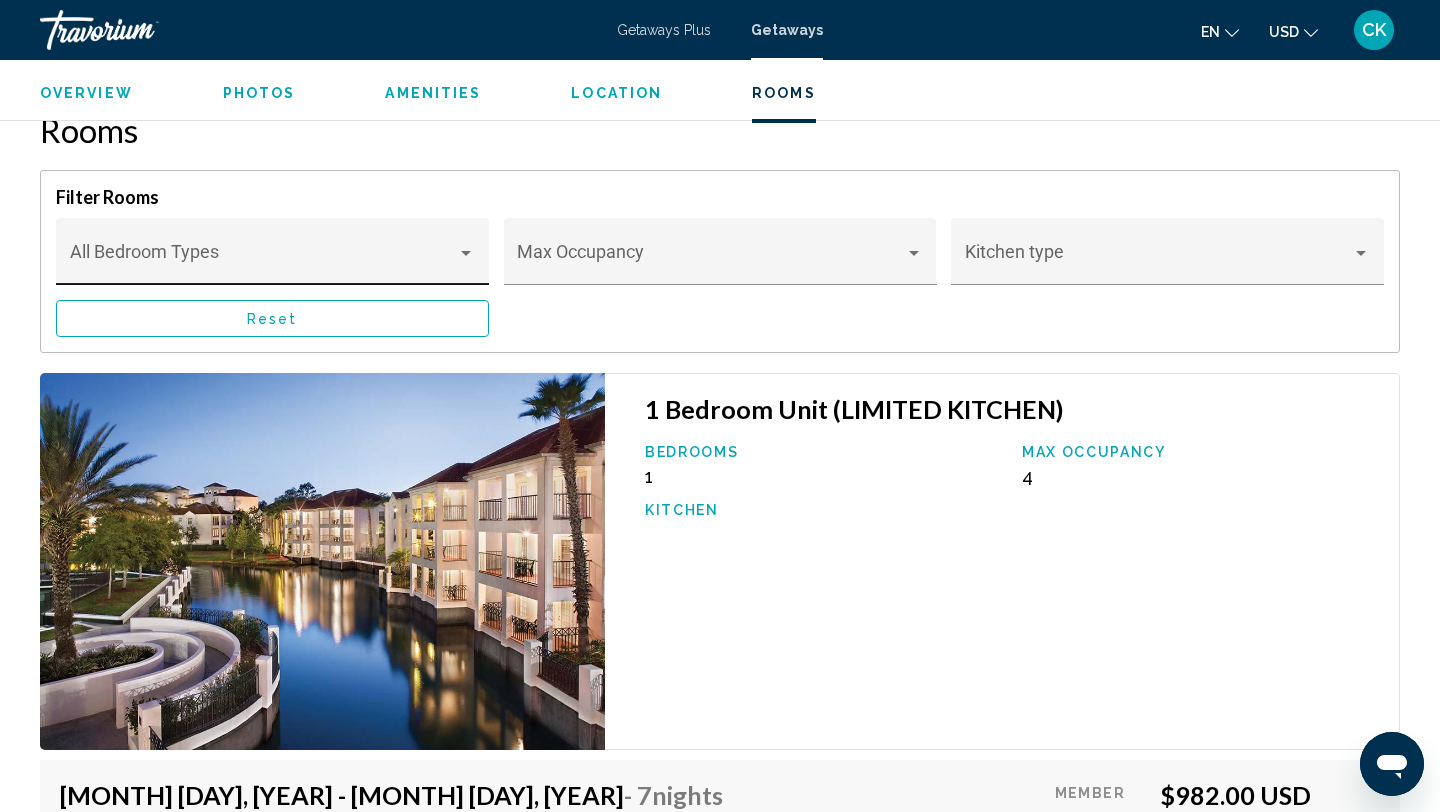 click on "Bedroom Types All Bedroom Types" at bounding box center [273, 258] 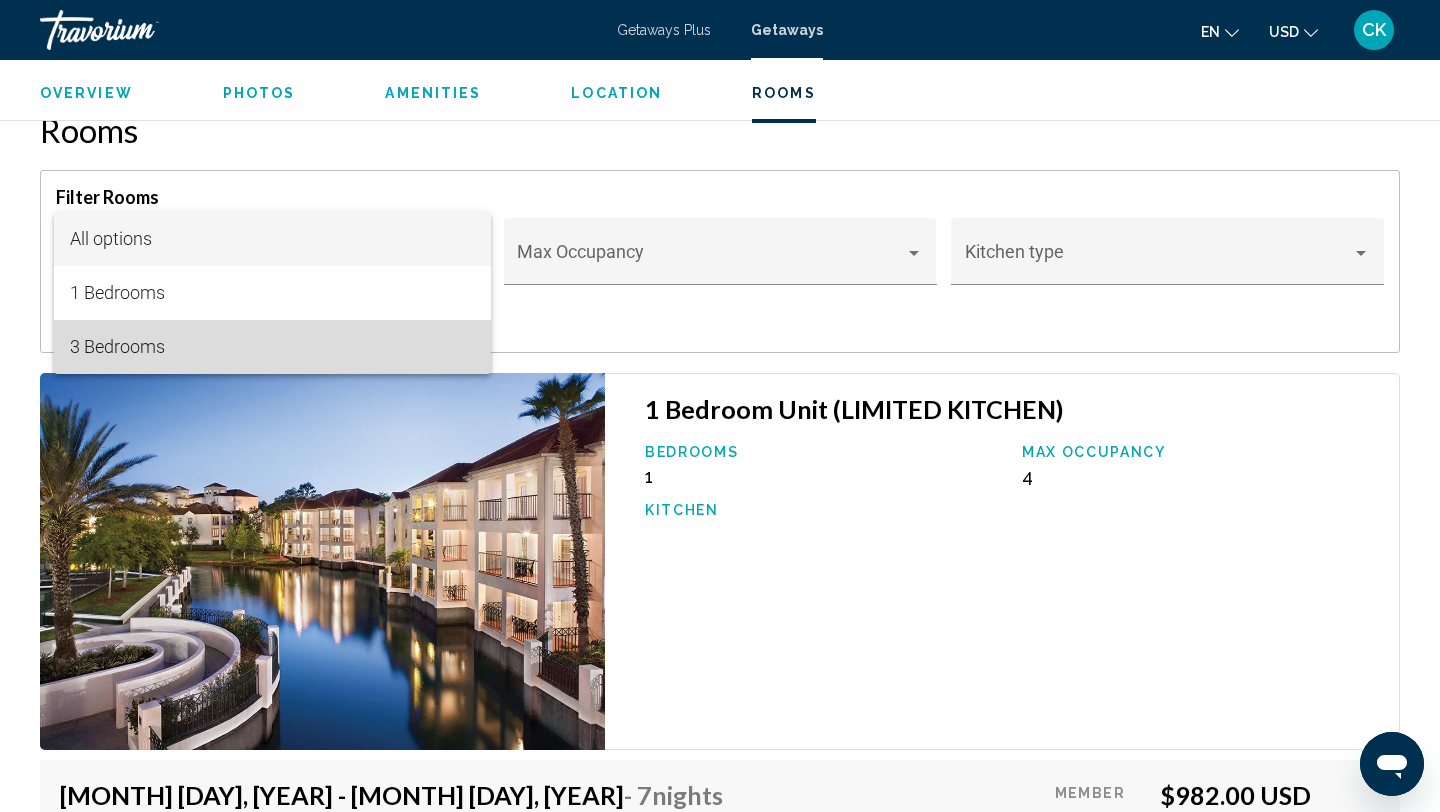 click on "3 Bedrooms" at bounding box center (273, 347) 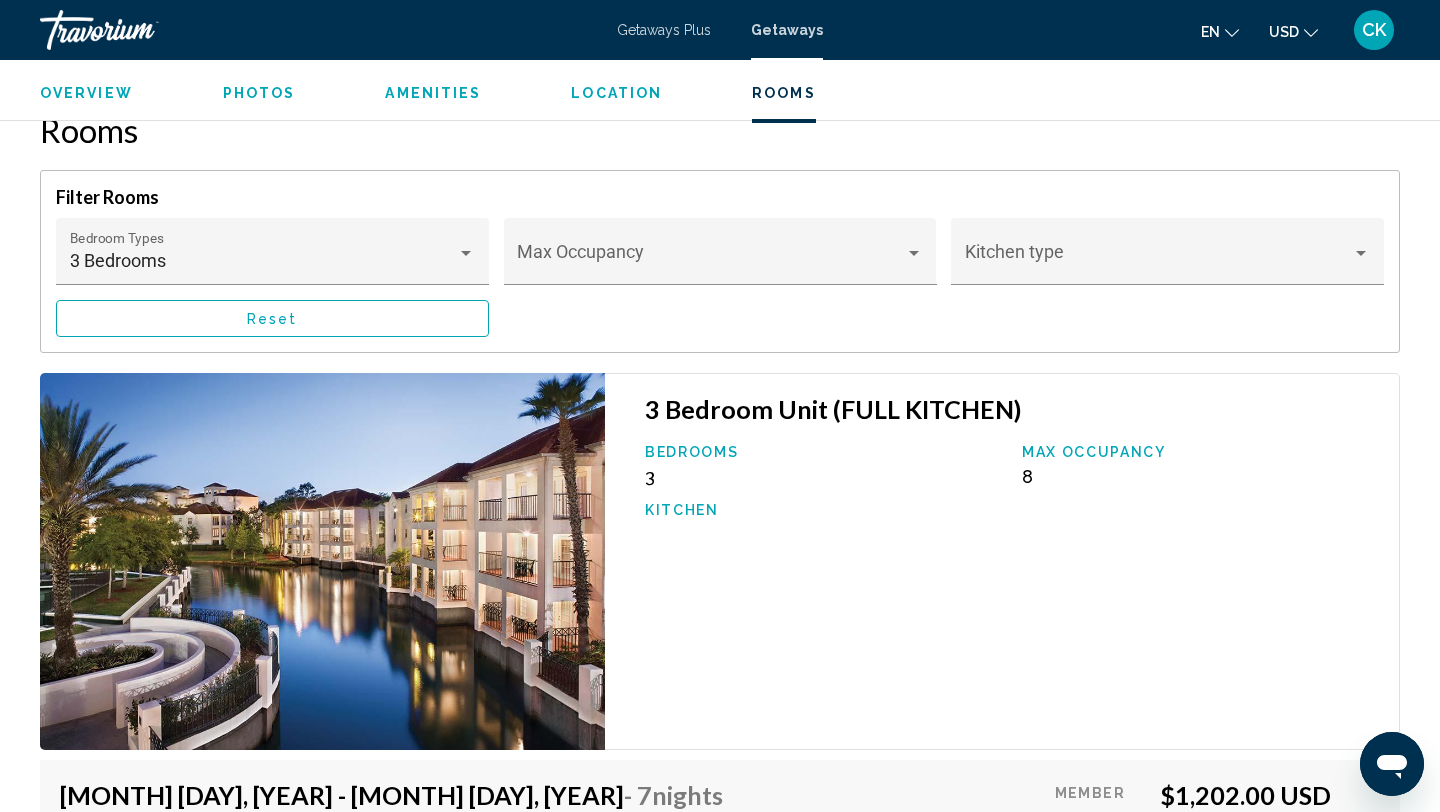 click on "[BEDROOM_COUNT] Bedroom Unit (FULL KITCHEN) Bedrooms [BEDROOM_COUNT] Max Occupancy [NUMBER] Kitchen" at bounding box center (1002, 561) 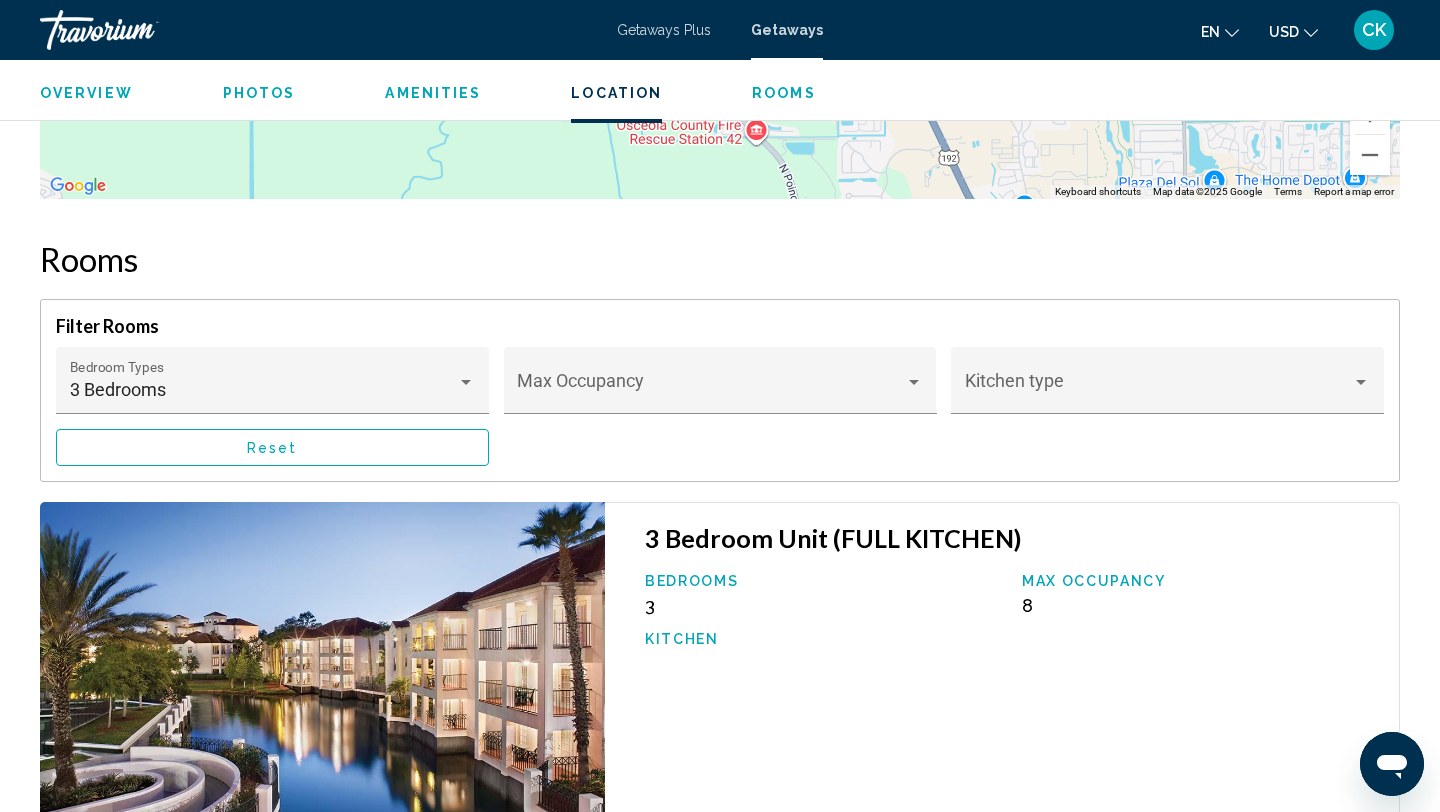scroll, scrollTop: 2840, scrollLeft: 0, axis: vertical 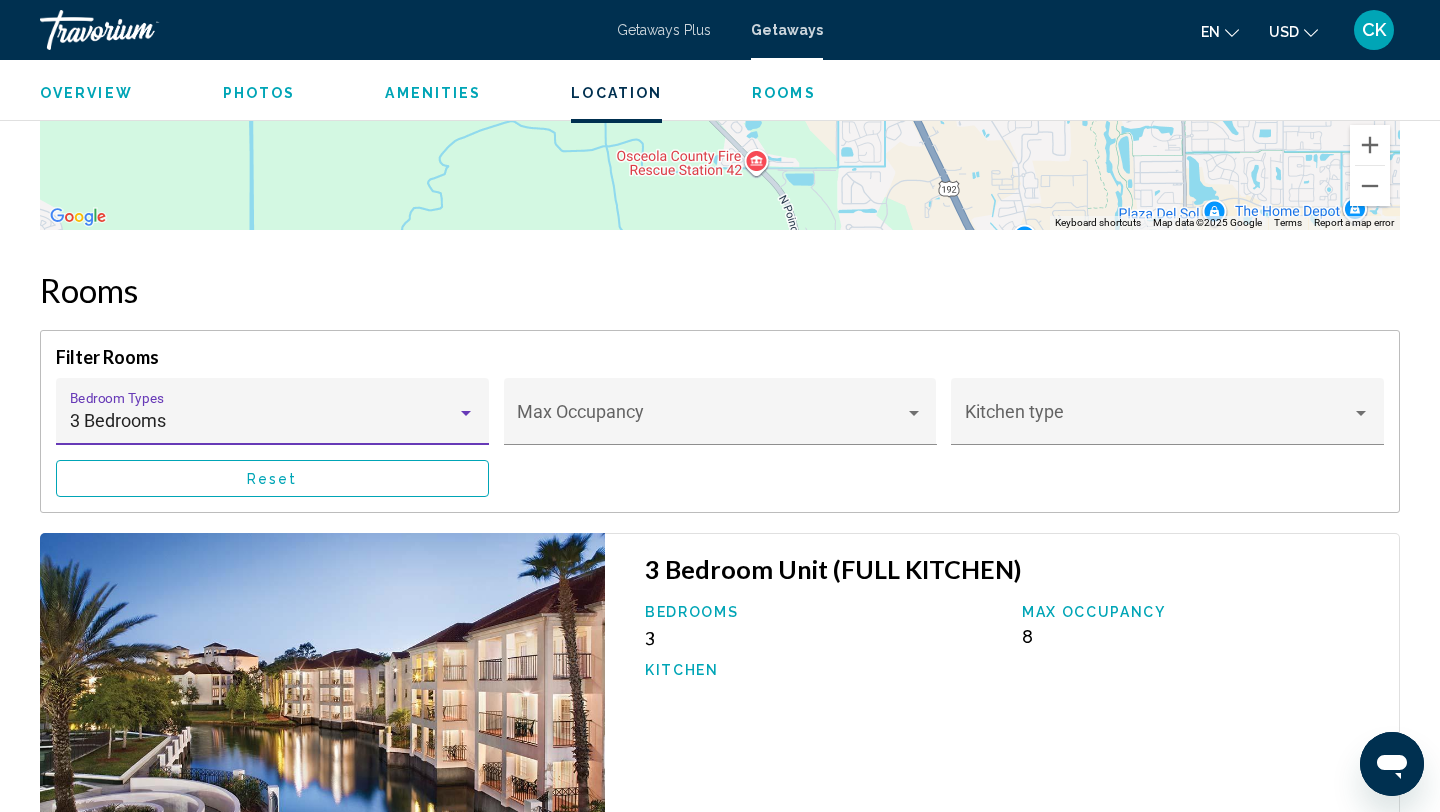 click at bounding box center [466, 413] 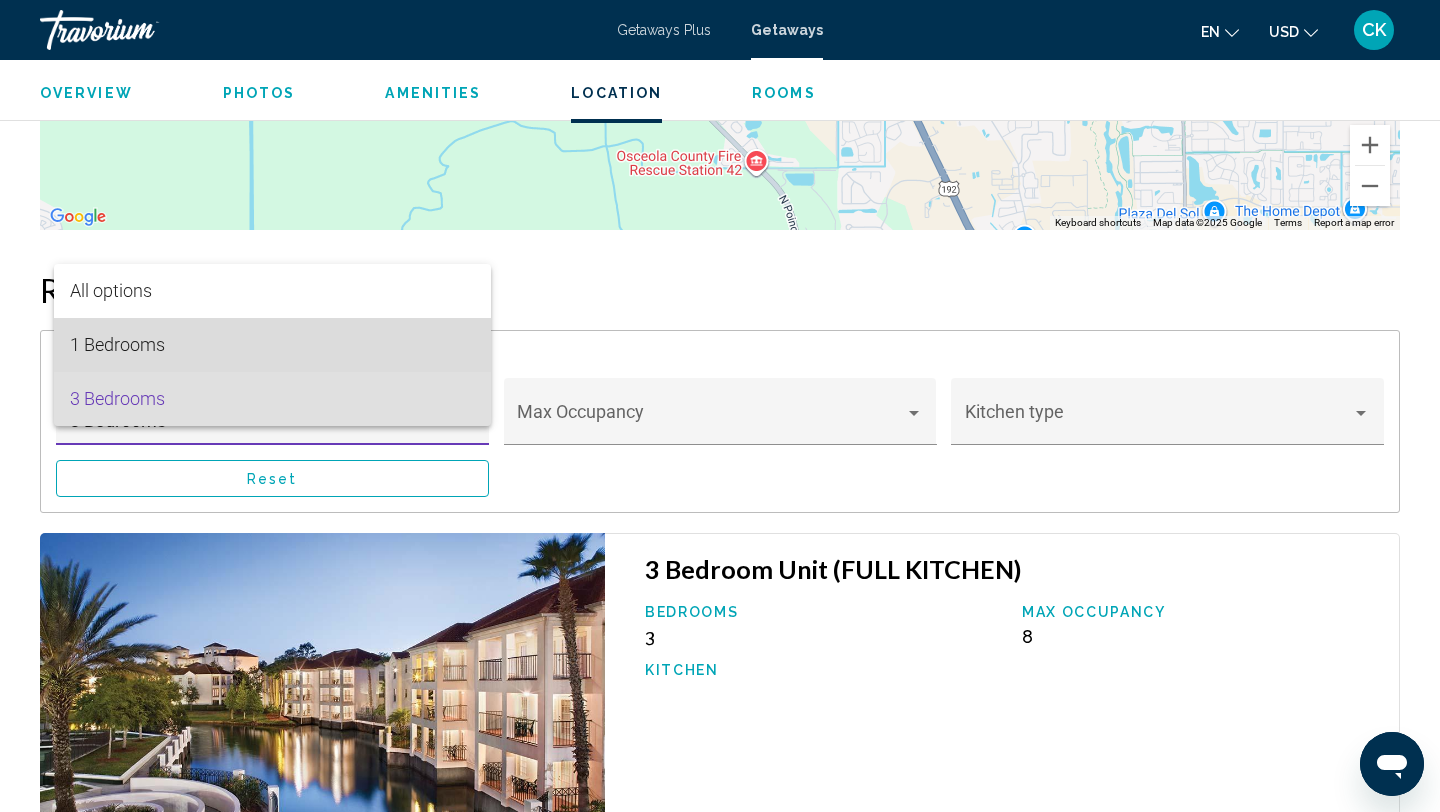 click on "1 Bedrooms" at bounding box center [273, 345] 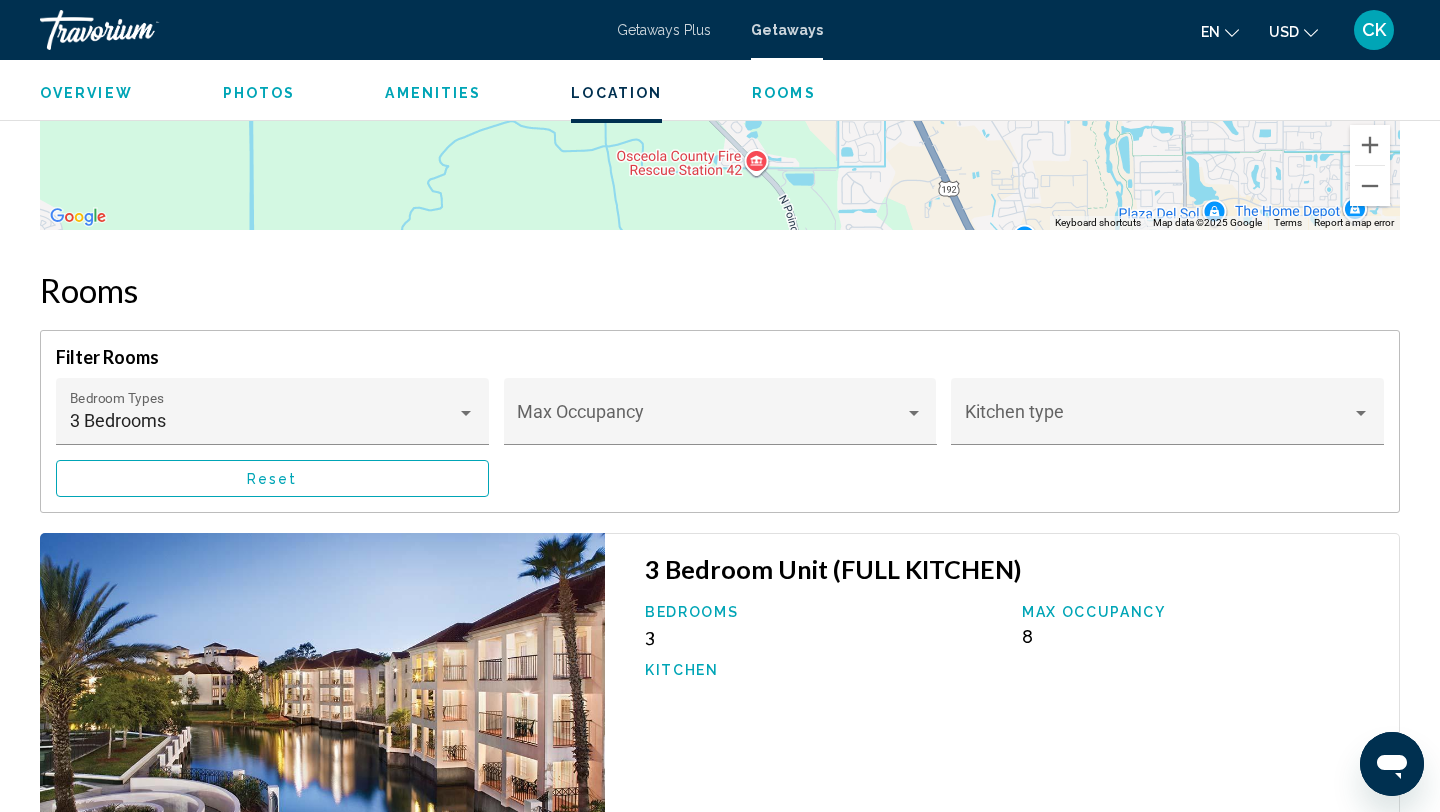 click on "[BEDROOM_COUNT] Bedroom Unit (FULL KITCHEN) Bedrooms [BEDROOM_COUNT] Max Occupancy [NUMBER] Kitchen" at bounding box center (1002, 721) 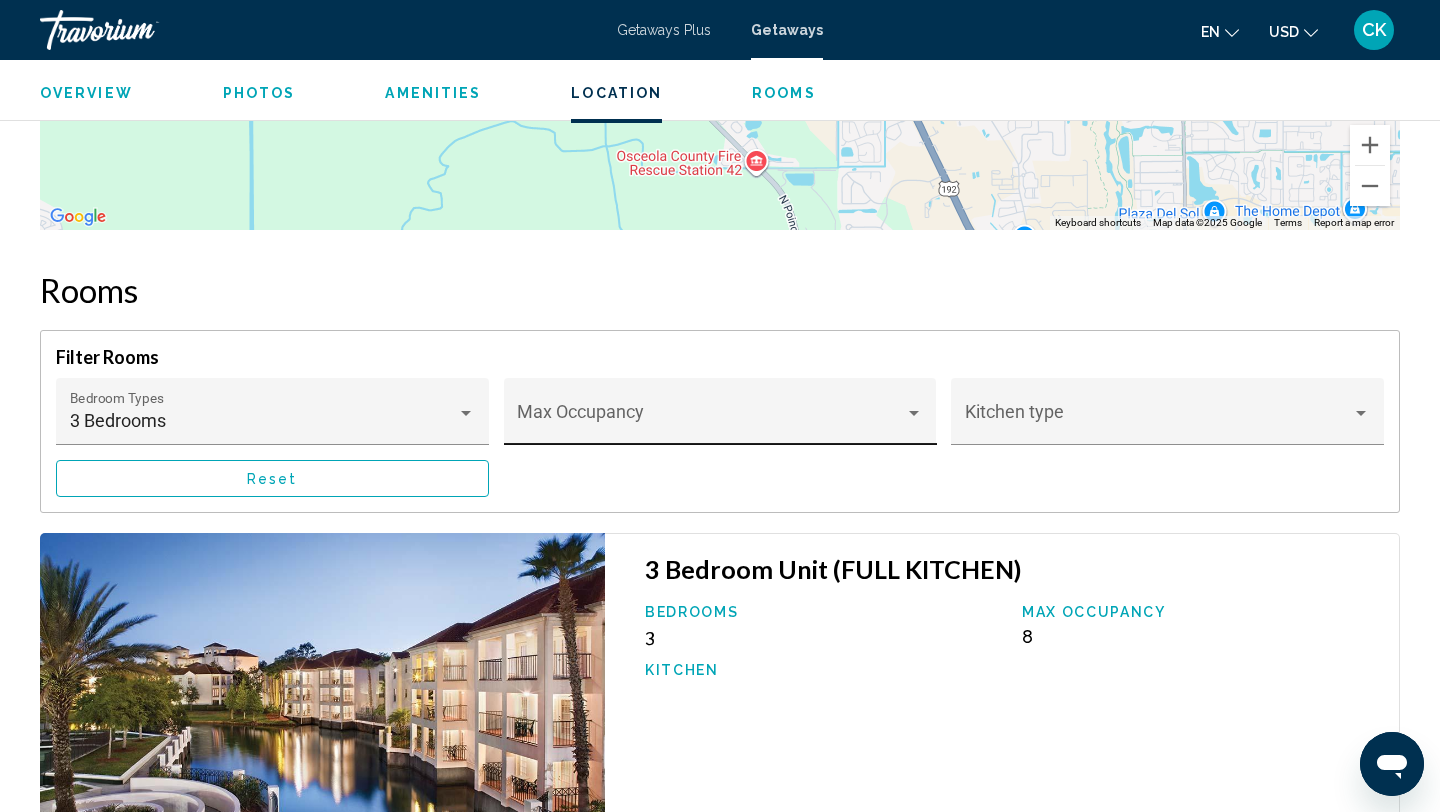 click at bounding box center [720, 421] 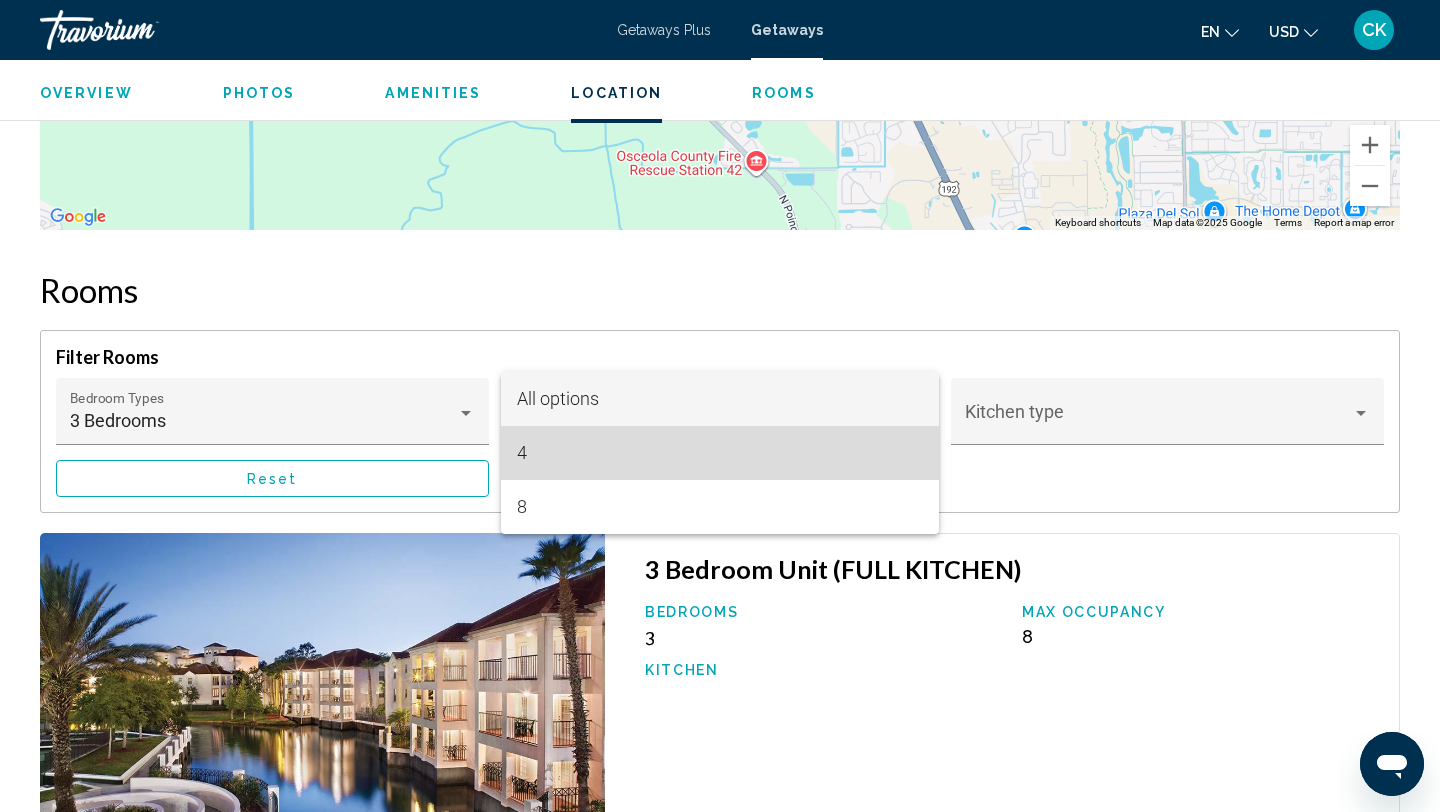 click on "4" at bounding box center [720, 453] 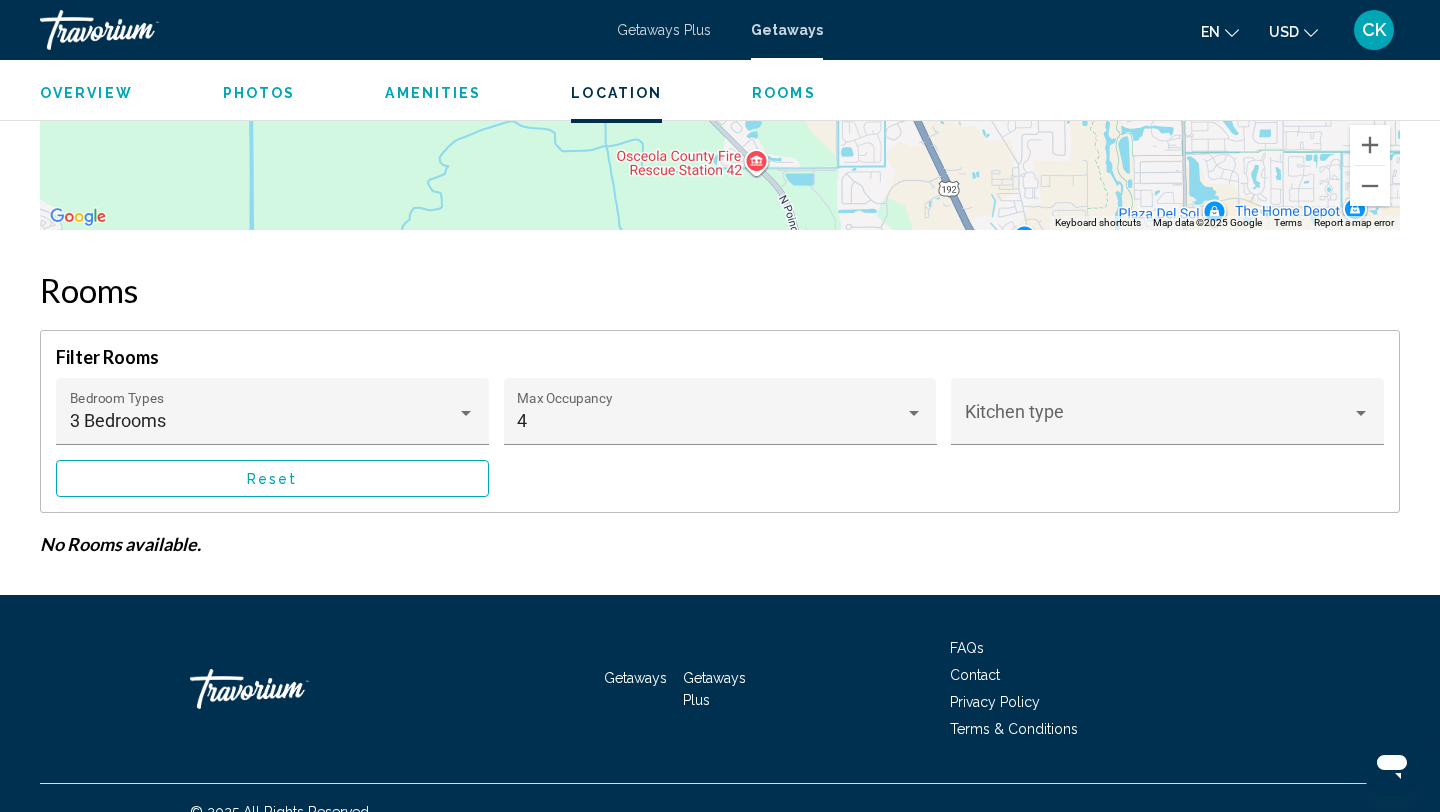 click on "Overview
Photos
Amenities
Location
Rooms
Search" at bounding box center [720, 91] 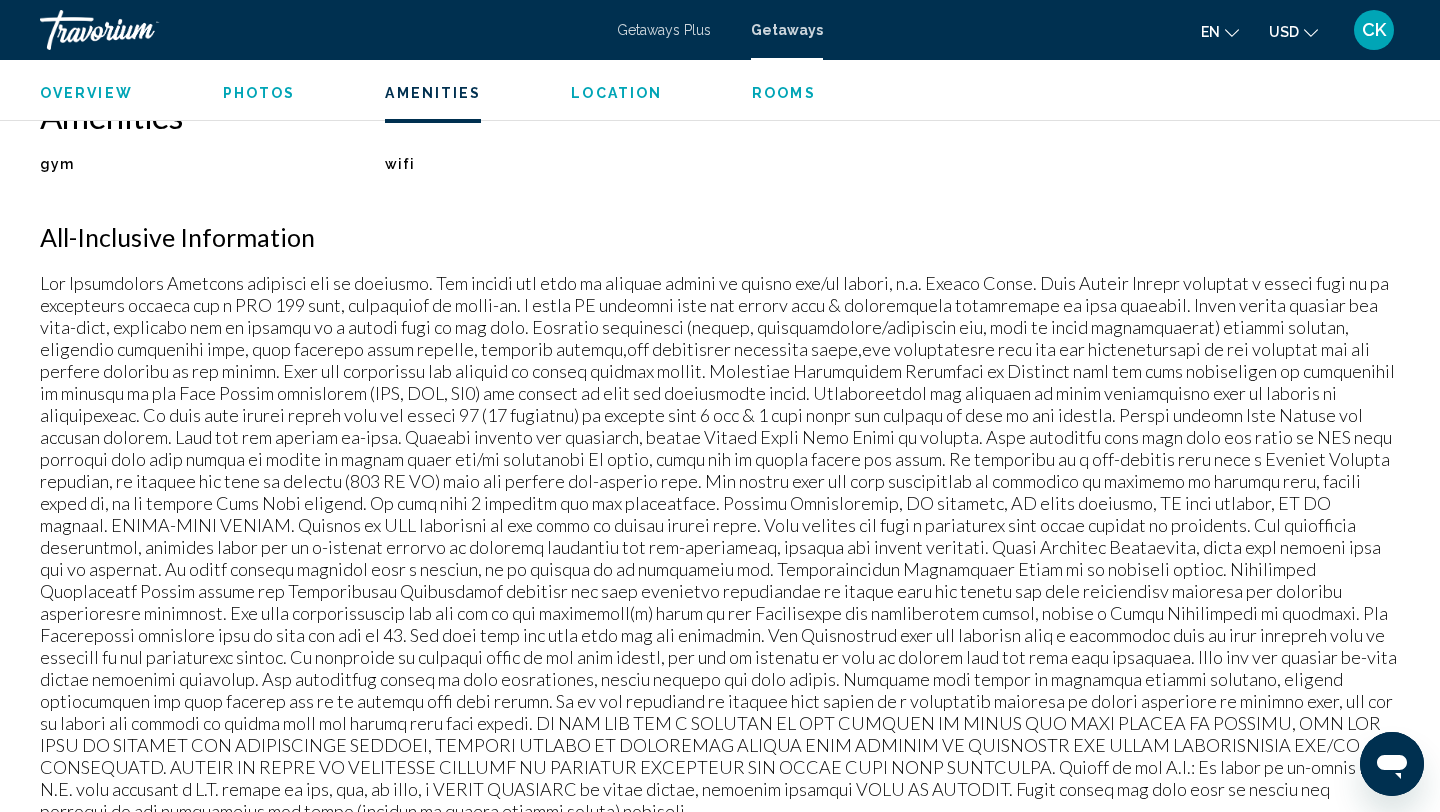 scroll, scrollTop: 1524, scrollLeft: 0, axis: vertical 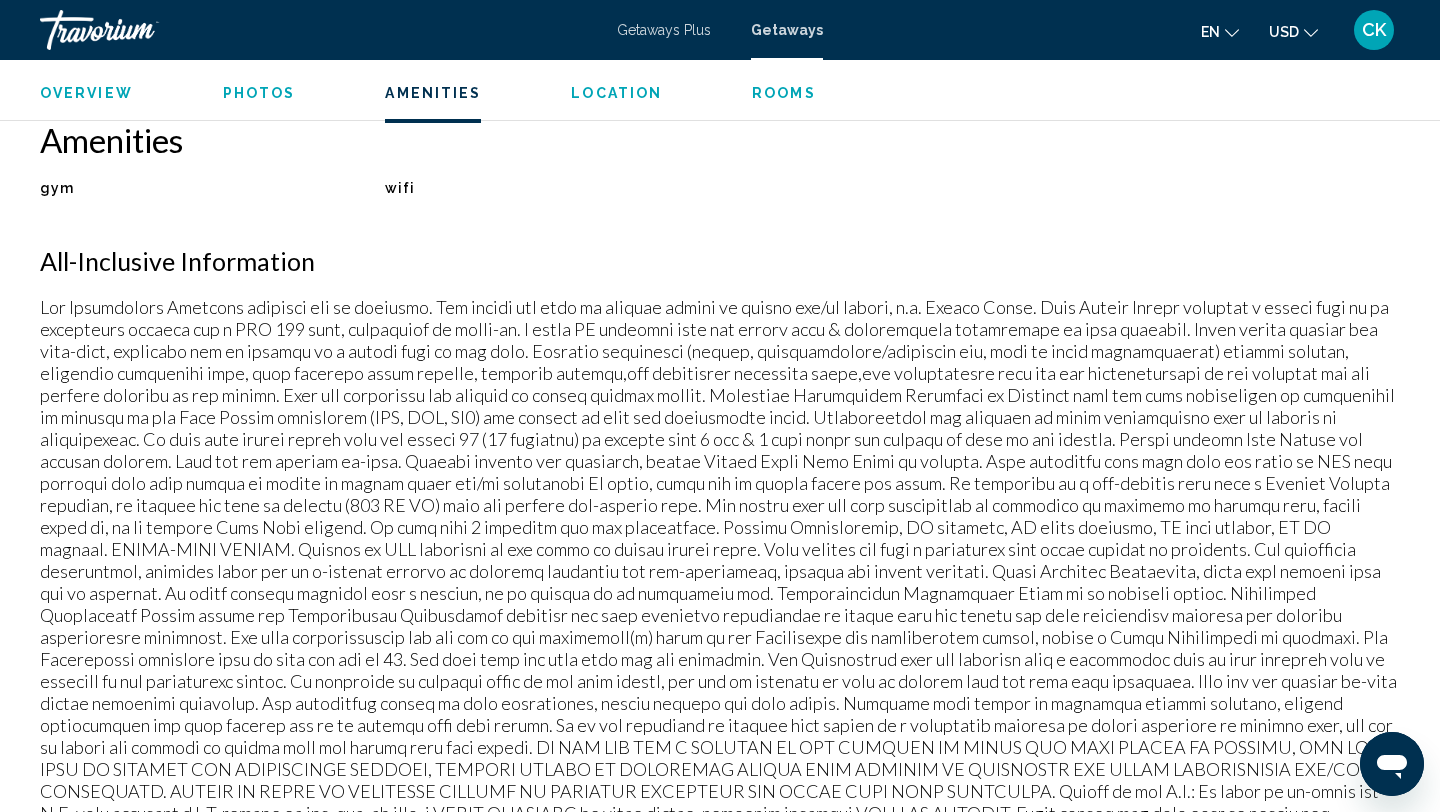 click on "Overview
Photos
Amenities
Location
Rooms
Search" at bounding box center [720, 91] 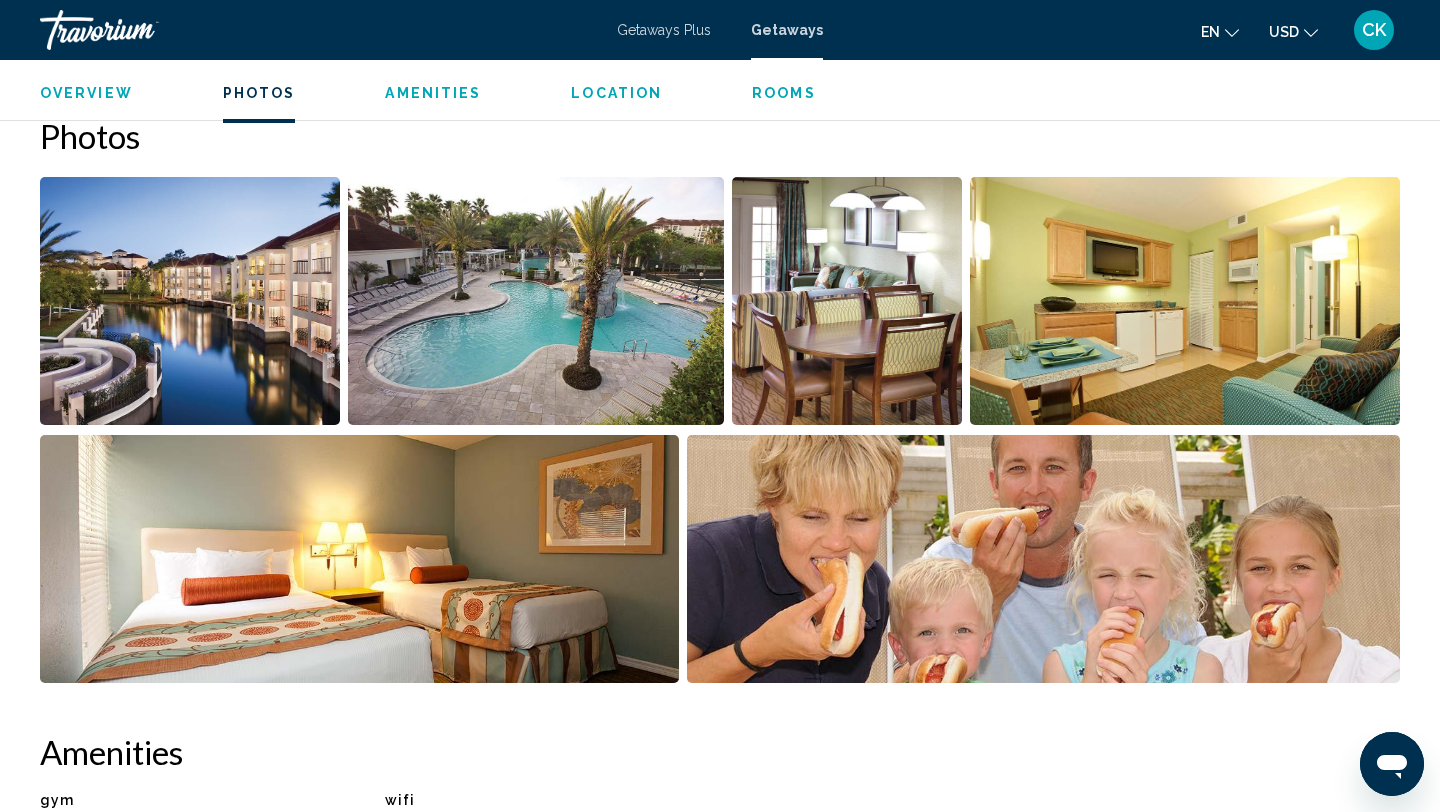 scroll, scrollTop: 908, scrollLeft: 0, axis: vertical 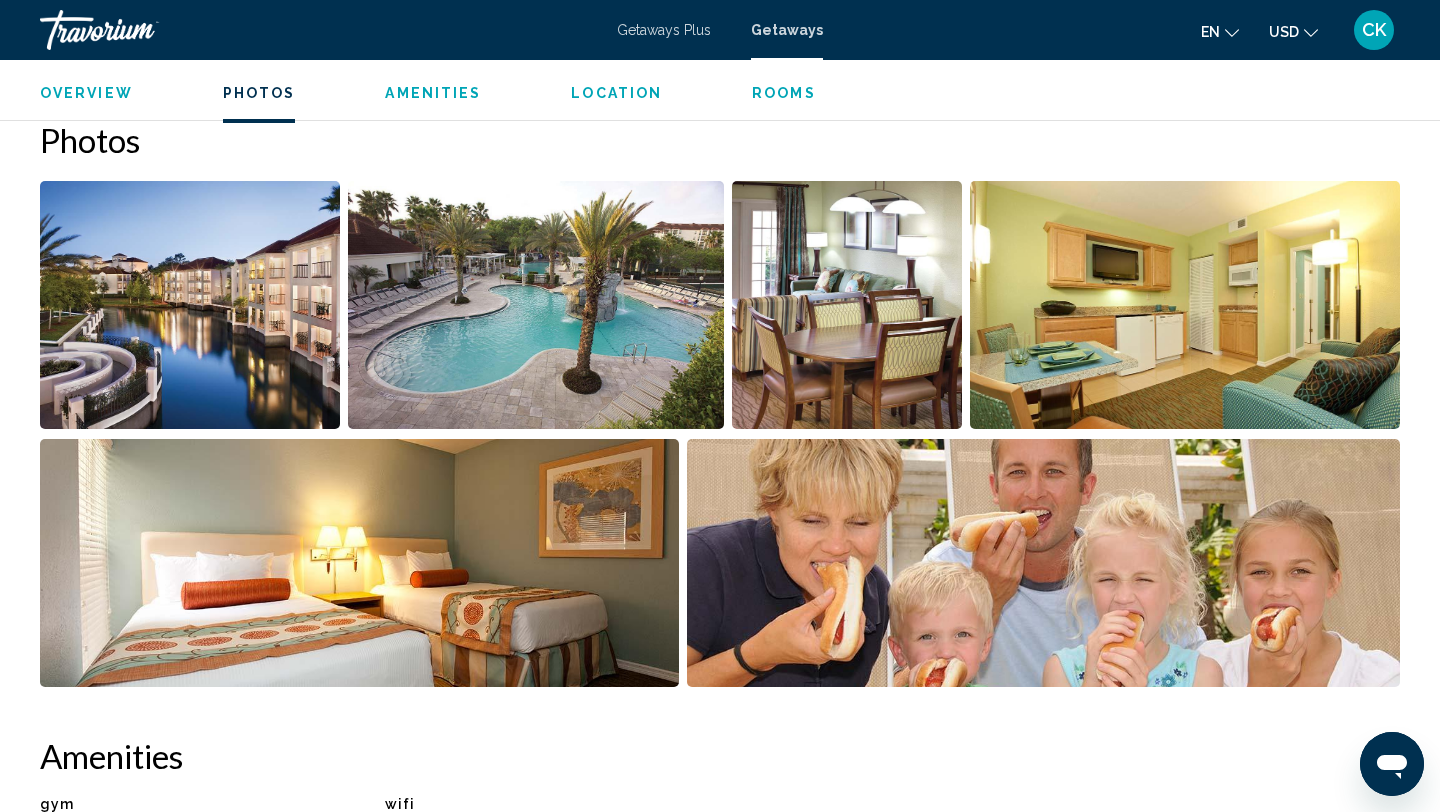 click on "Overview" at bounding box center [86, 93] 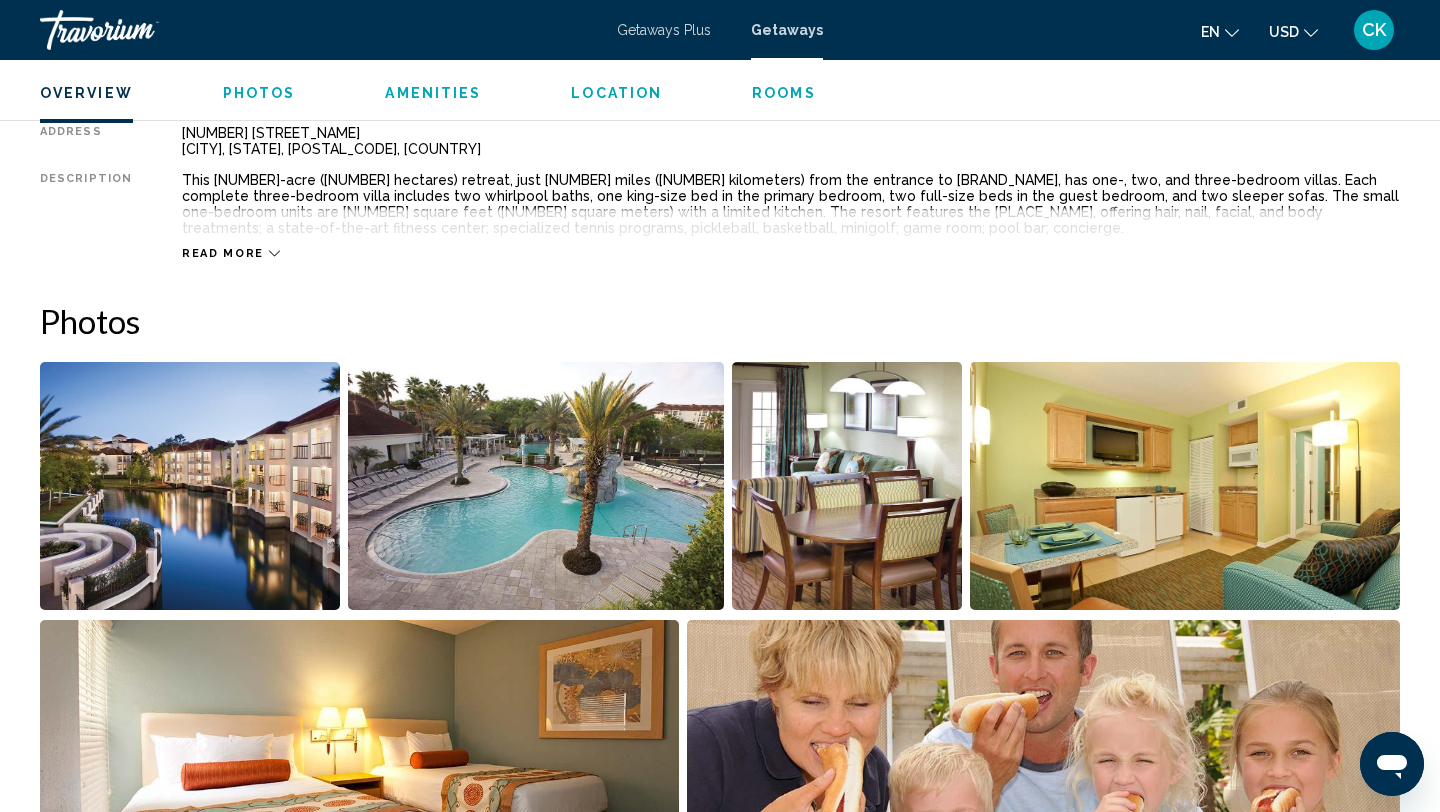 scroll, scrollTop: 641, scrollLeft: 0, axis: vertical 